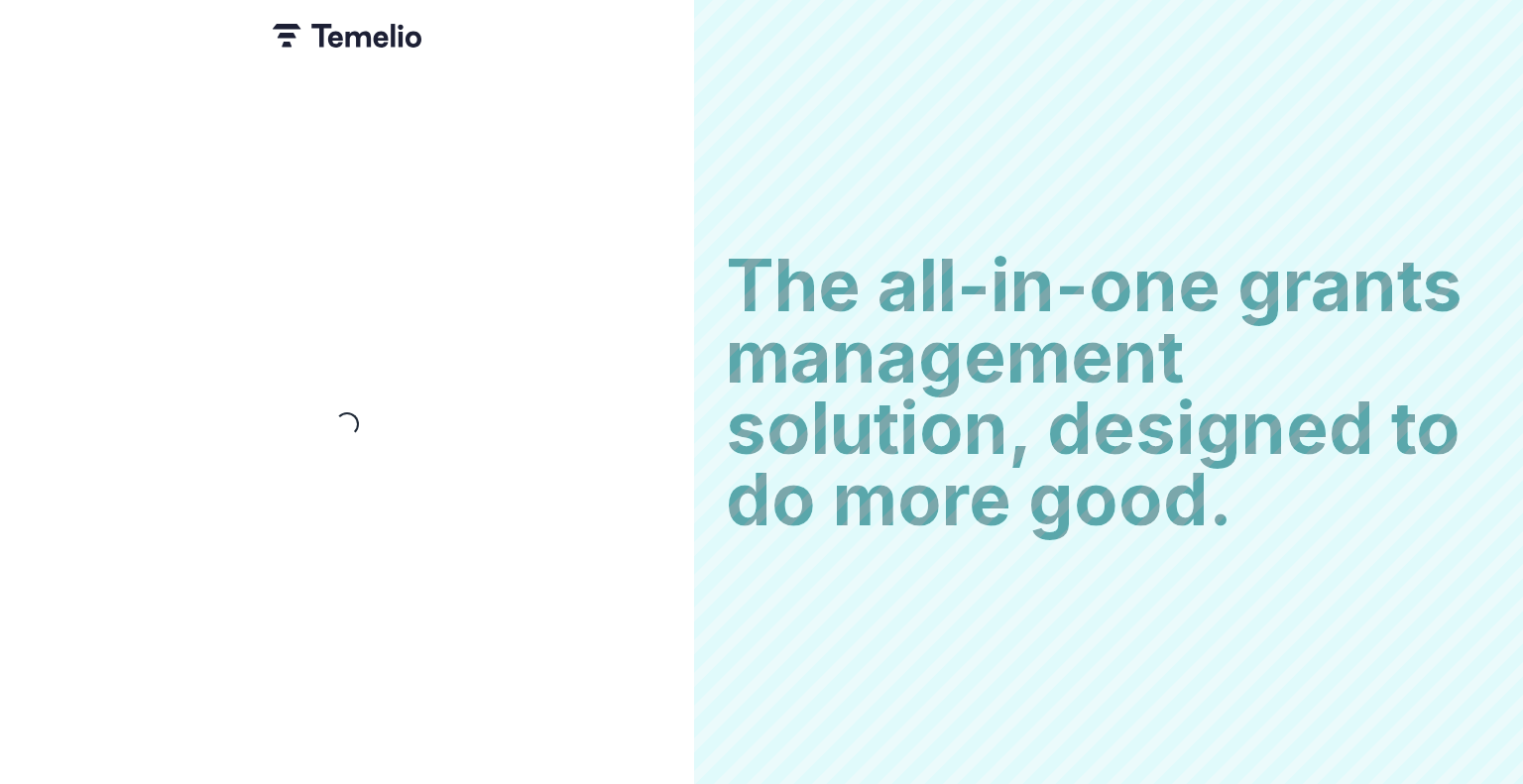 scroll, scrollTop: 0, scrollLeft: 0, axis: both 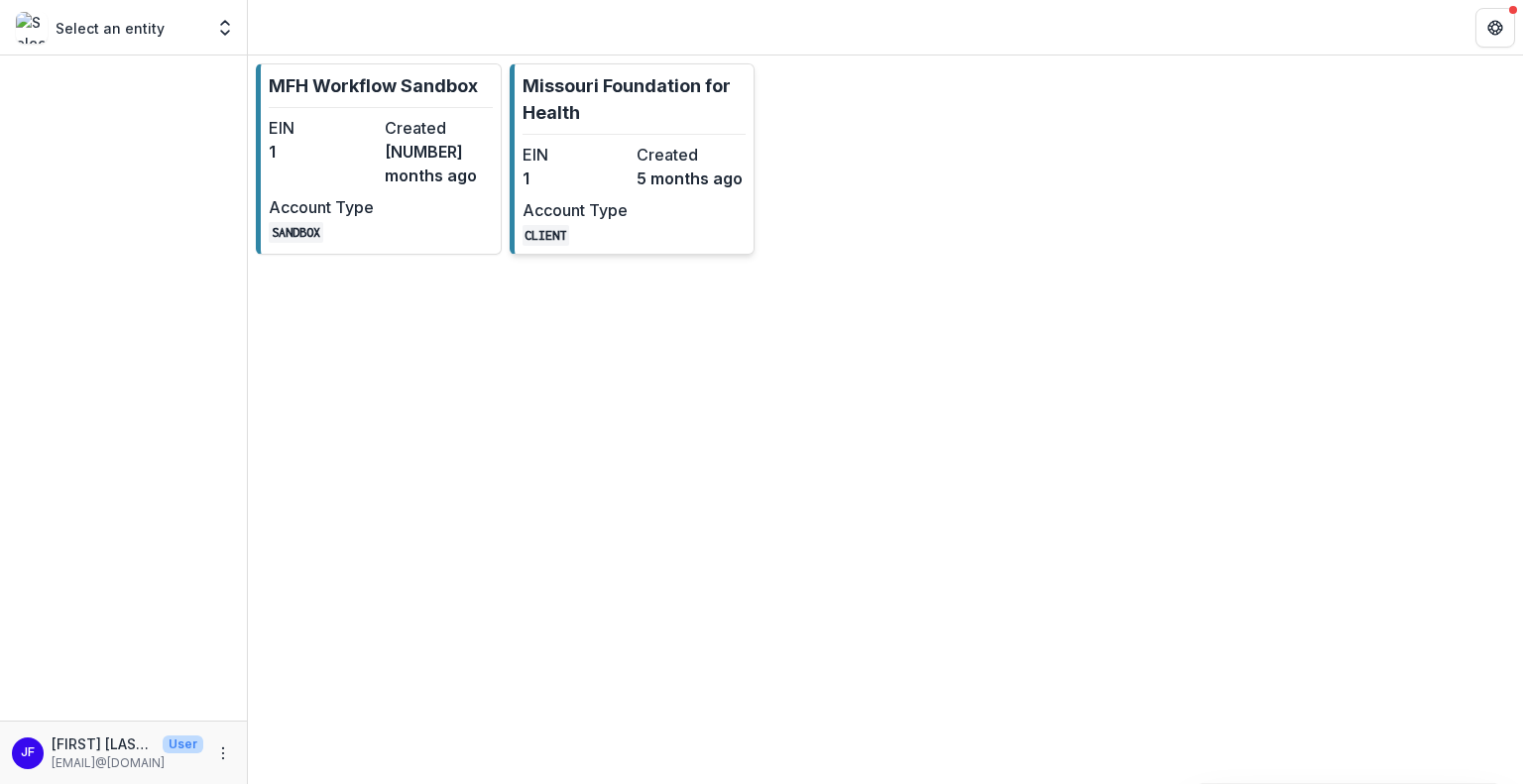 click on "Account Type" at bounding box center [575, 210] 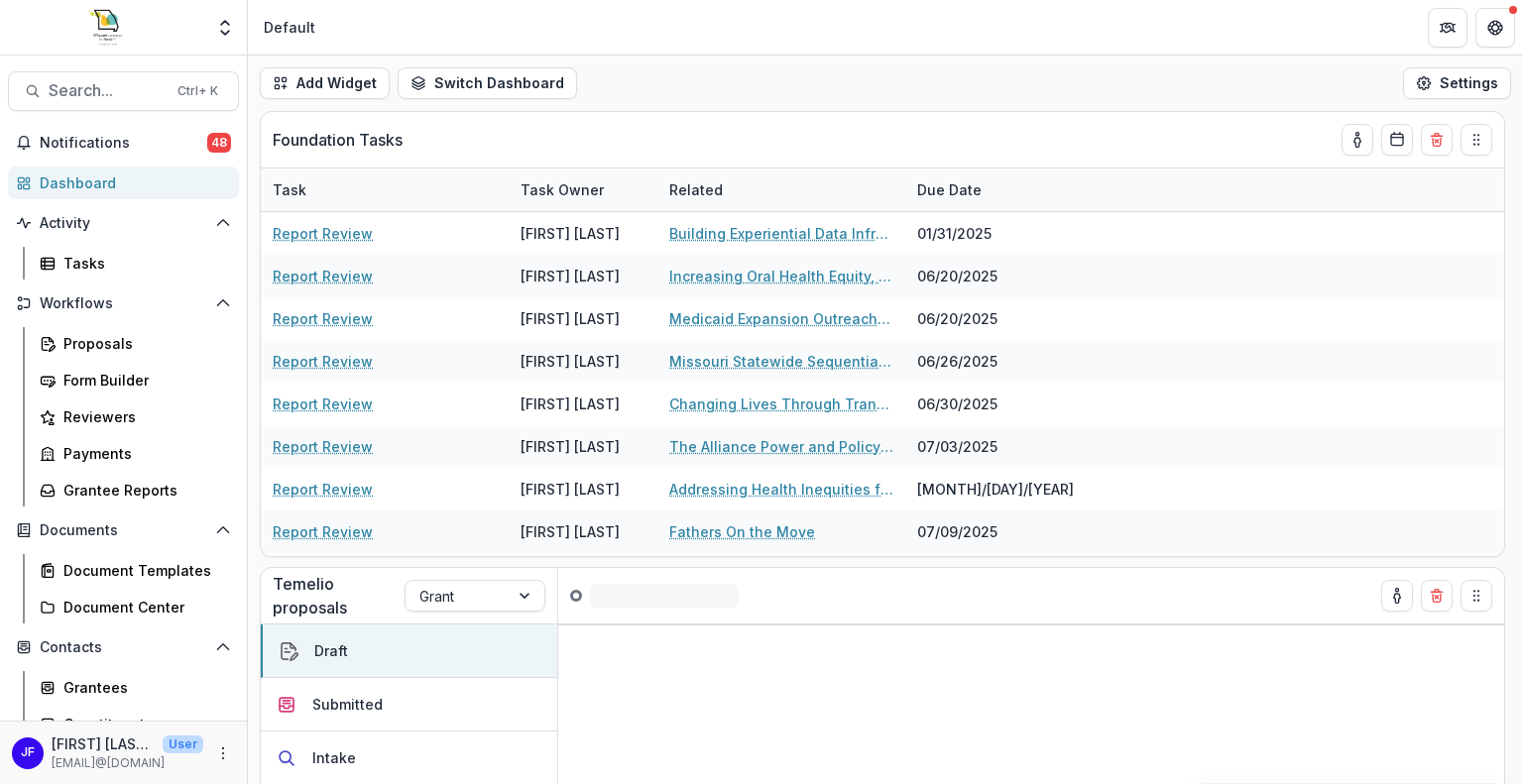 scroll, scrollTop: 23, scrollLeft: 0, axis: vertical 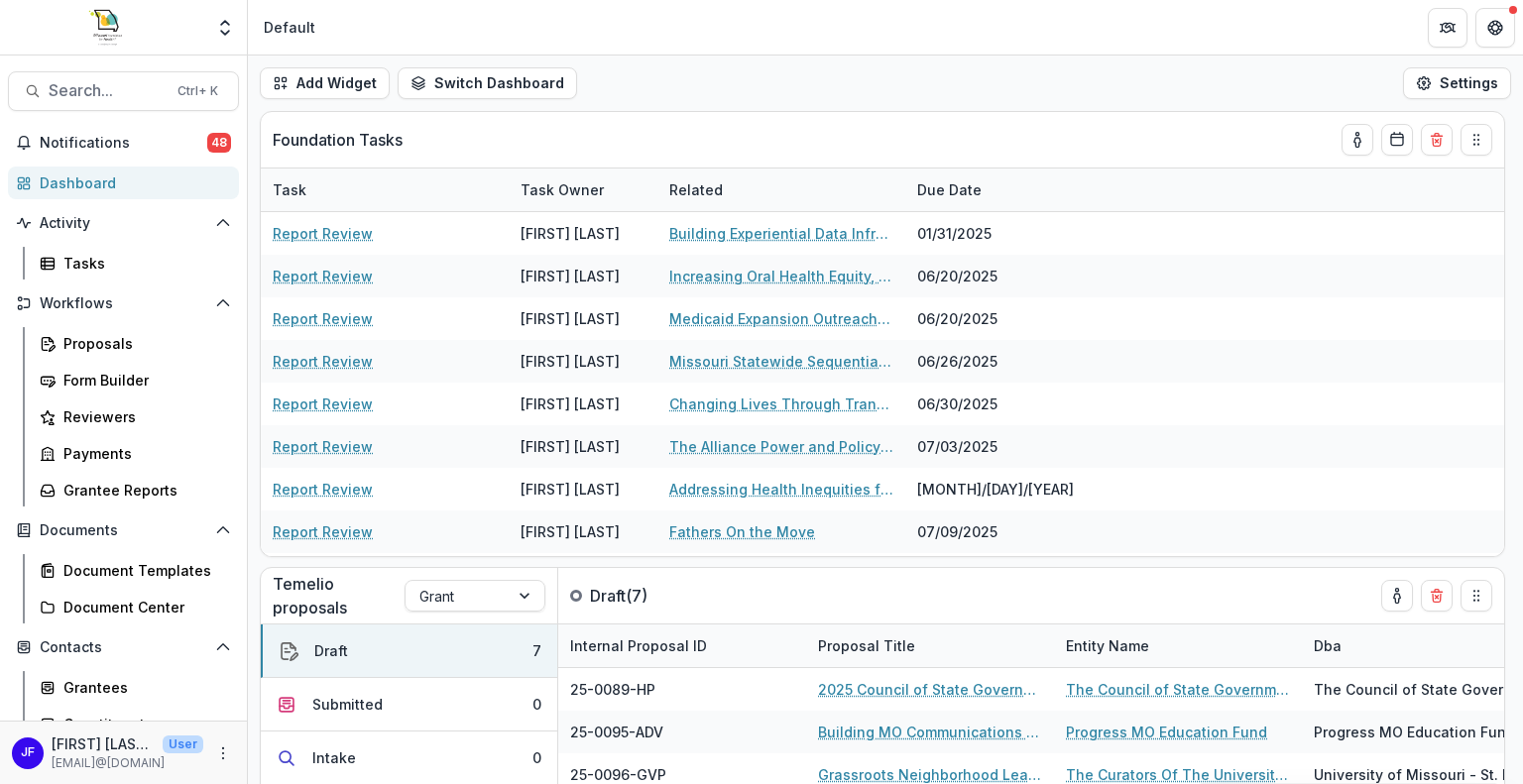 click on "Dashboard" at bounding box center [131, 182] 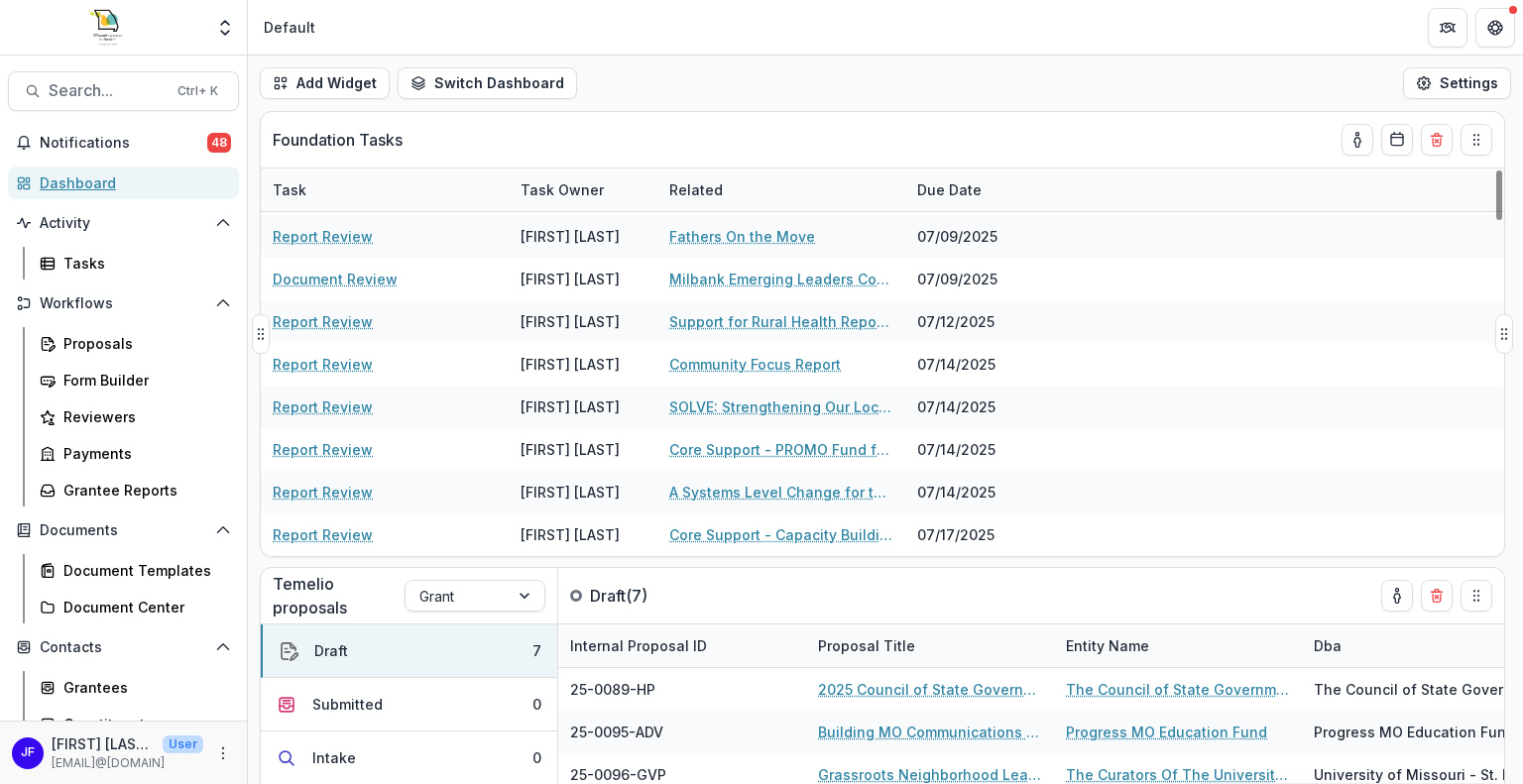 scroll, scrollTop: 297, scrollLeft: 0, axis: vertical 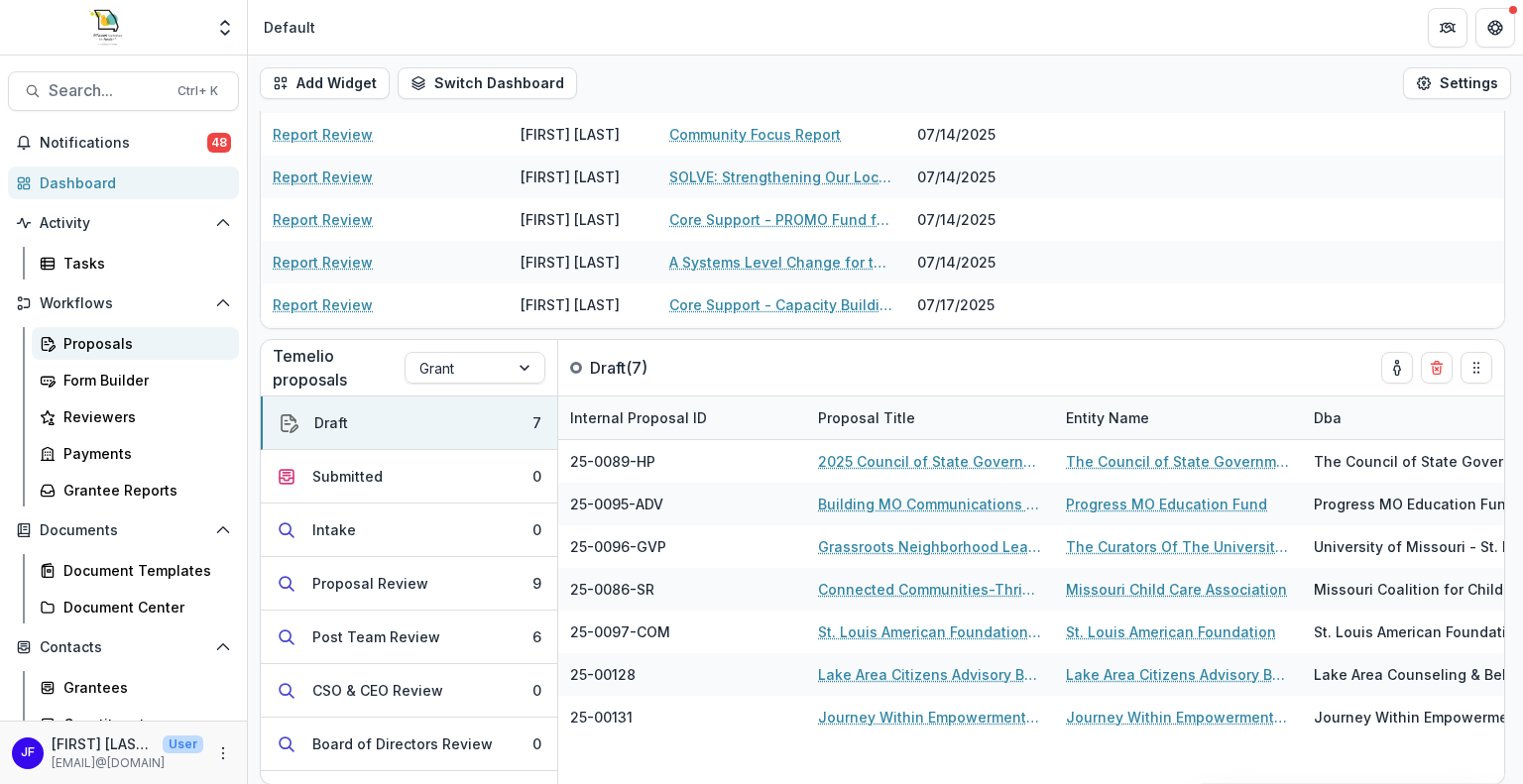 click on "Proposals" at bounding box center [143, 343] 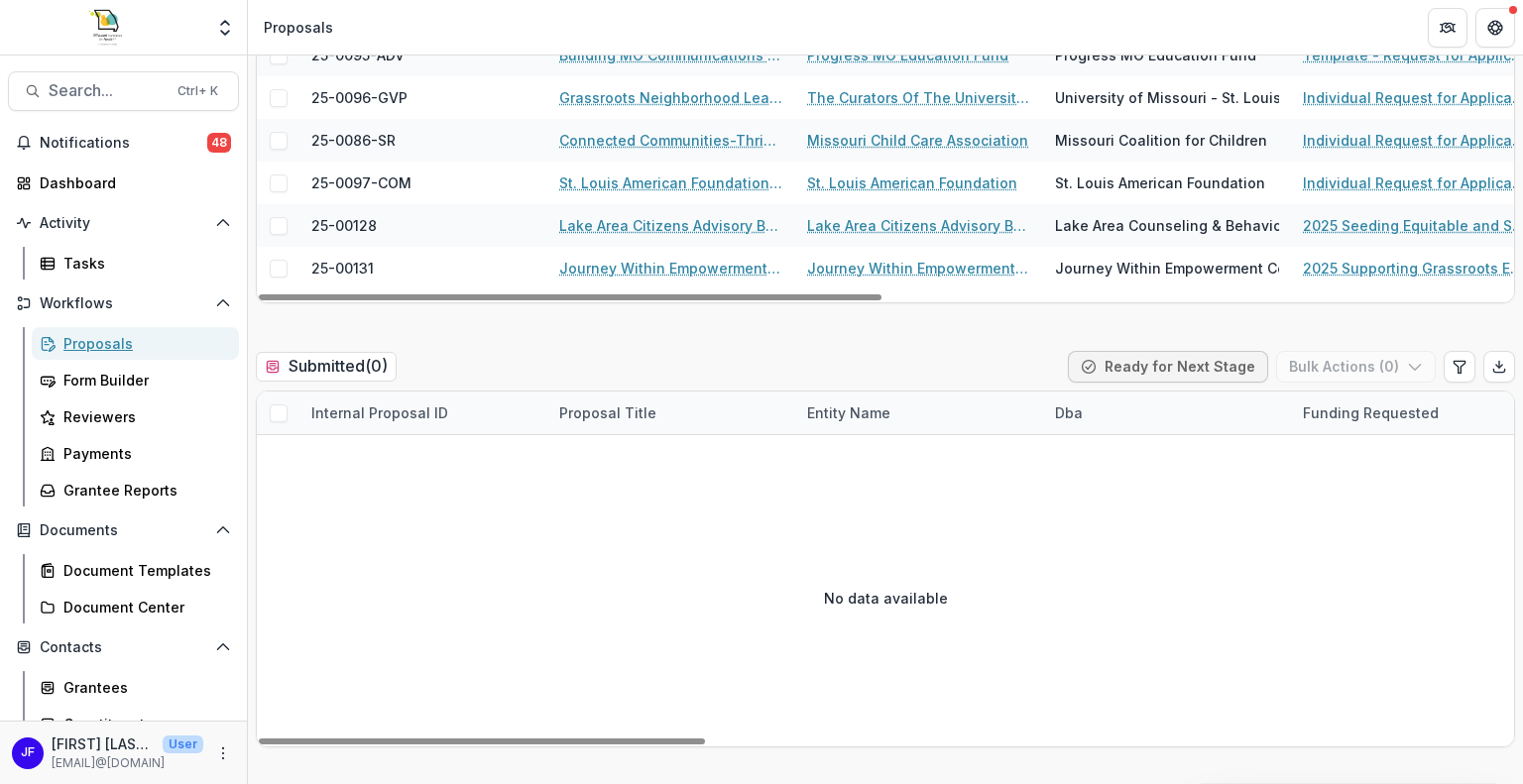 scroll, scrollTop: 0, scrollLeft: 0, axis: both 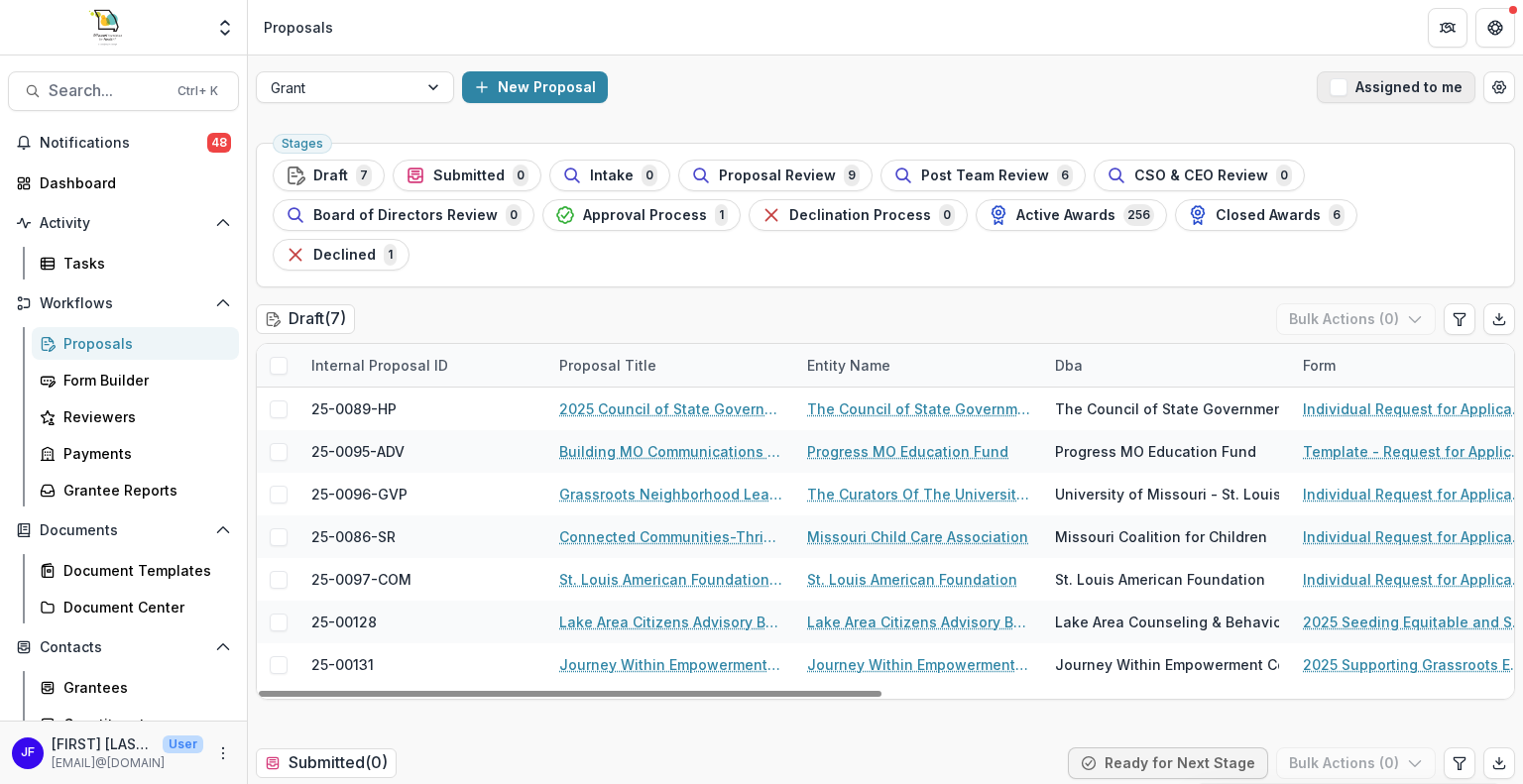 click at bounding box center [1339, 87] 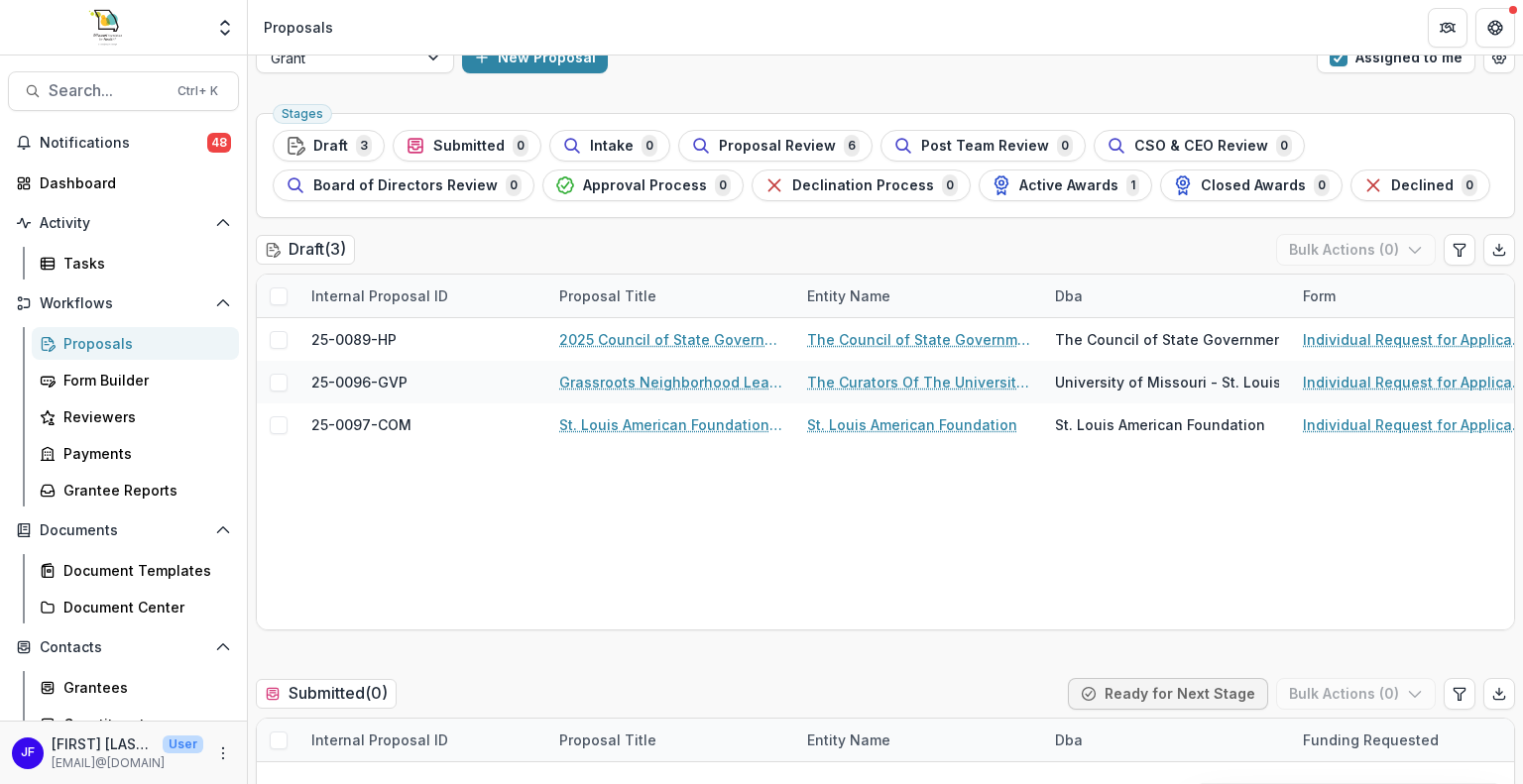 scroll, scrollTop: 0, scrollLeft: 0, axis: both 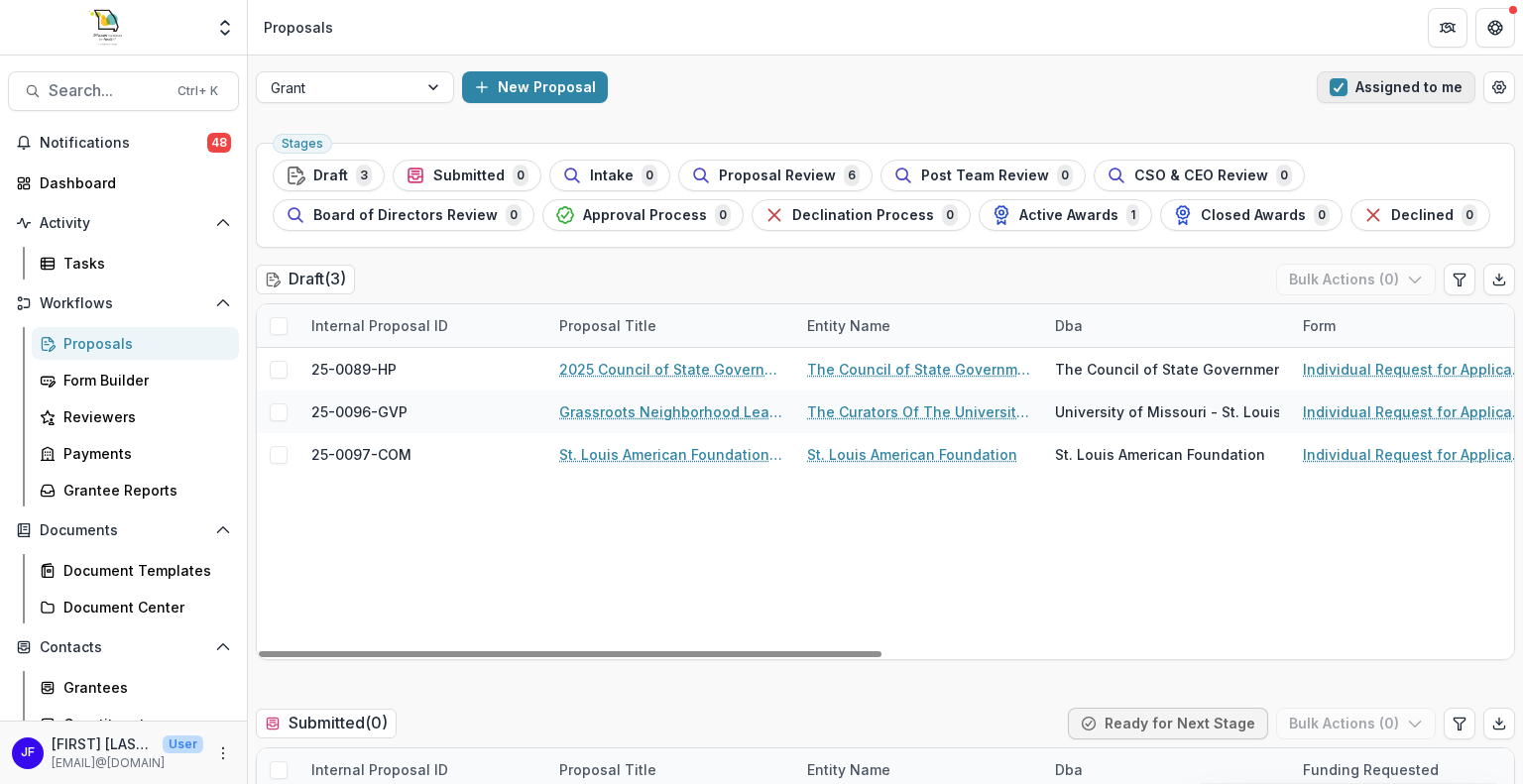 click at bounding box center (1339, 87) 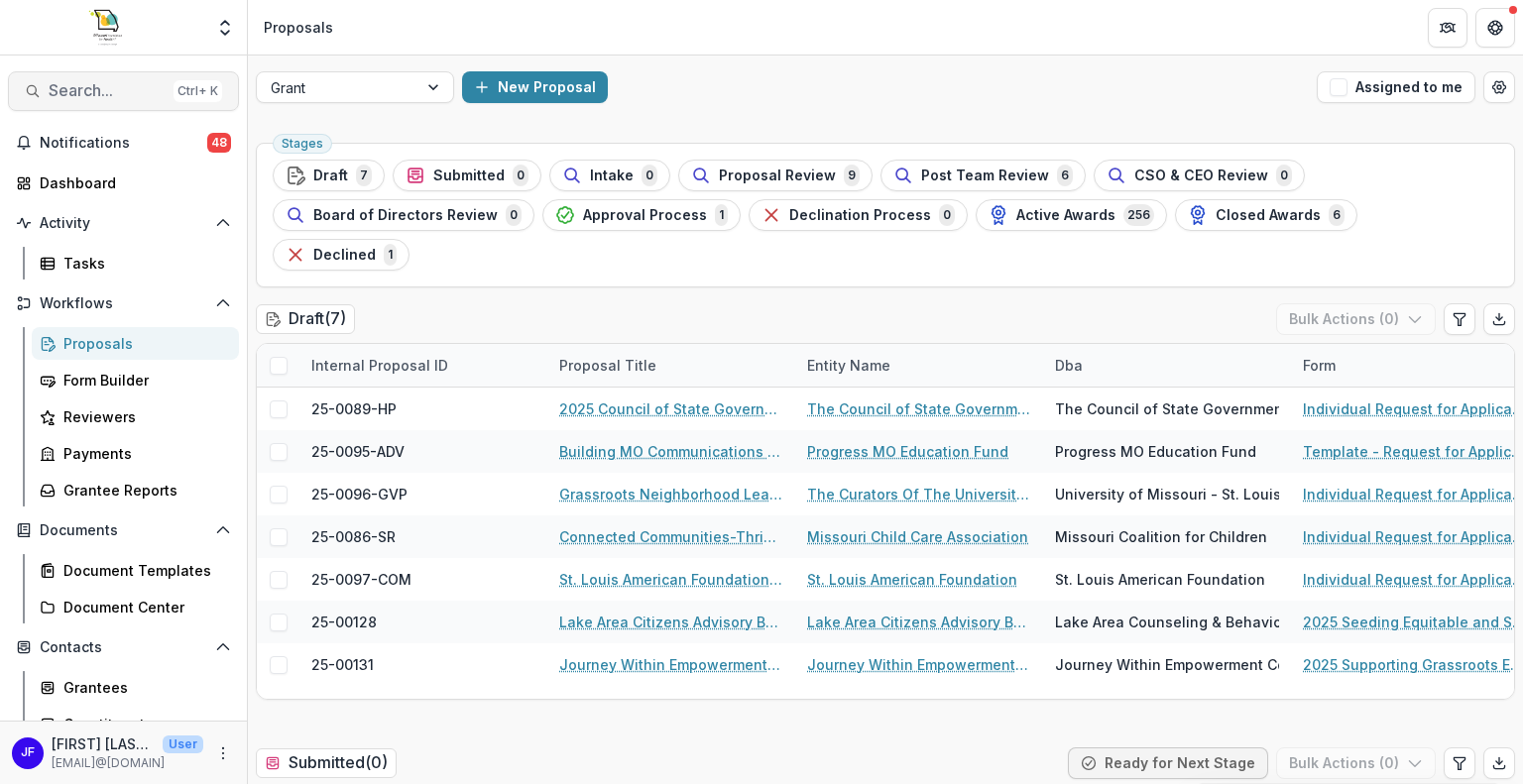 click on "Search..." at bounding box center [107, 90] 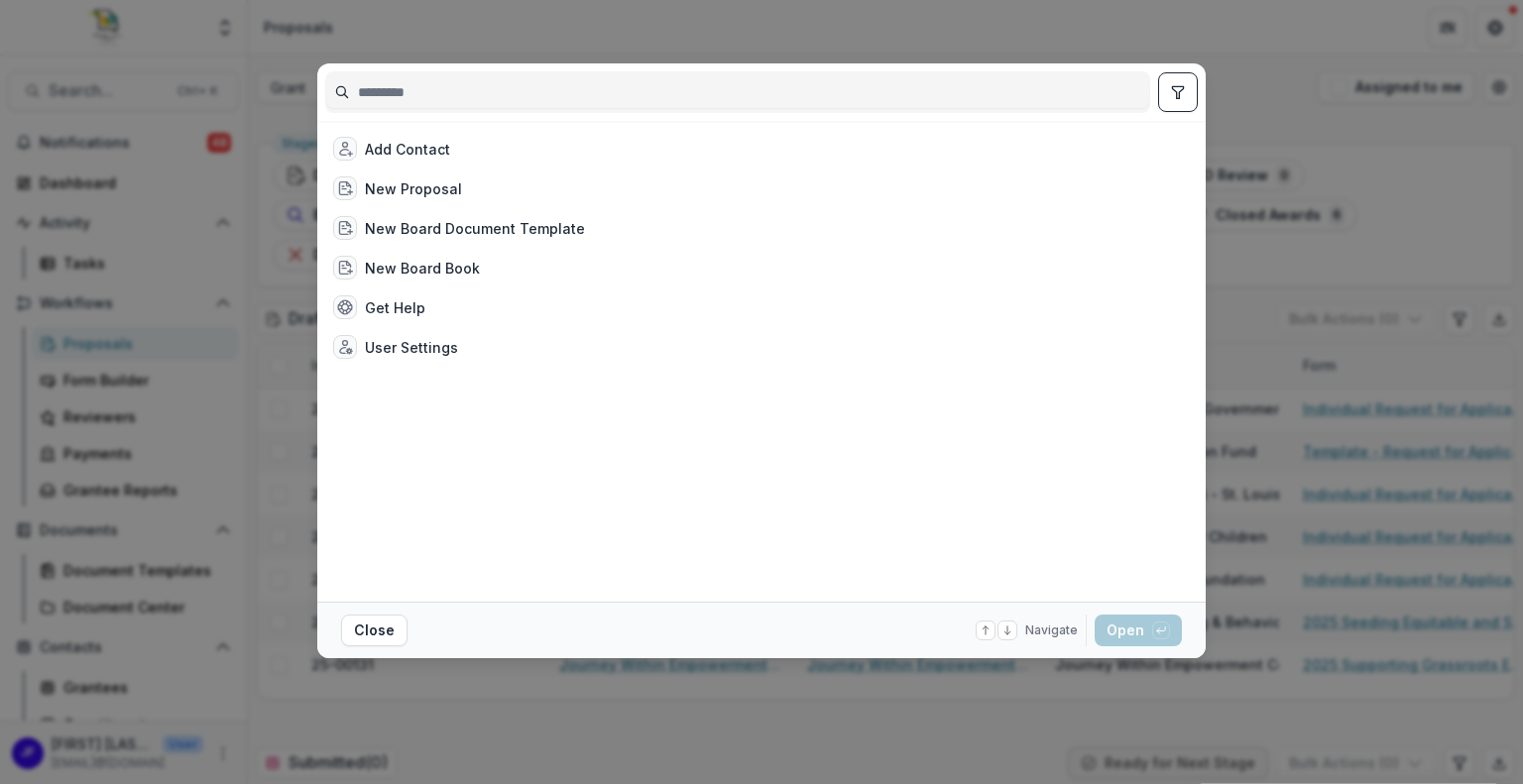 click at bounding box center (738, 92) 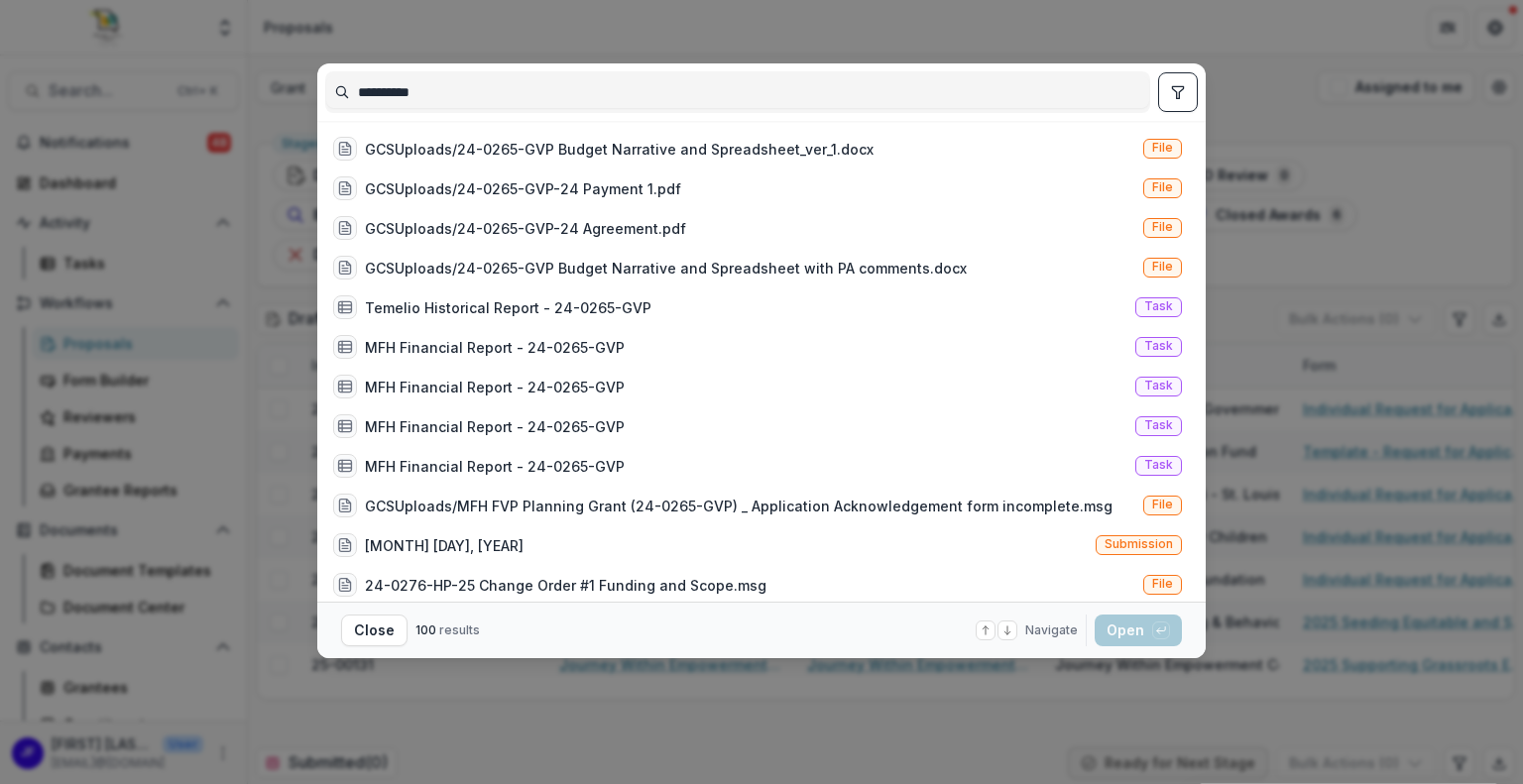 click on "**********" at bounding box center [738, 92] 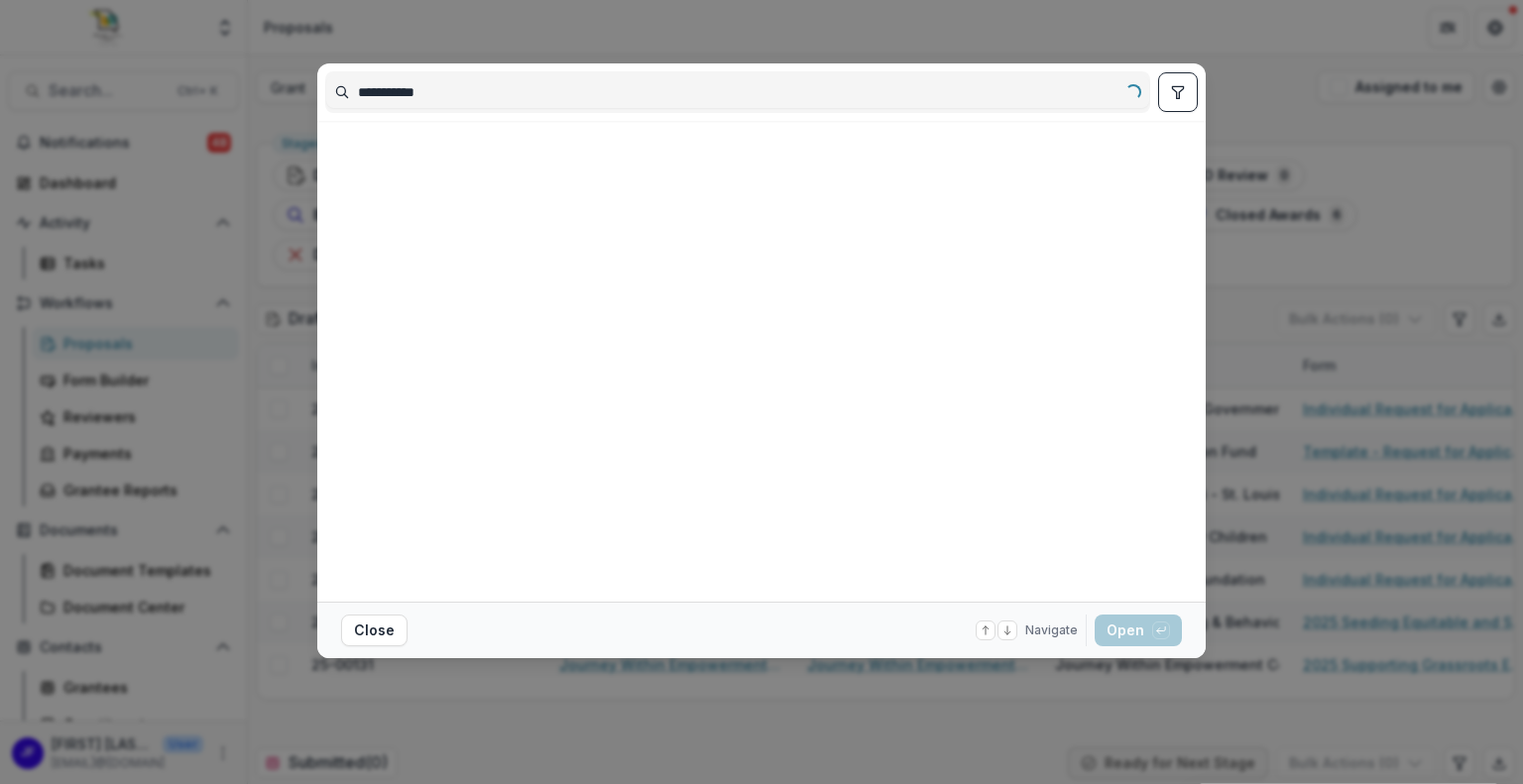 click on "**********" at bounding box center (738, 92) 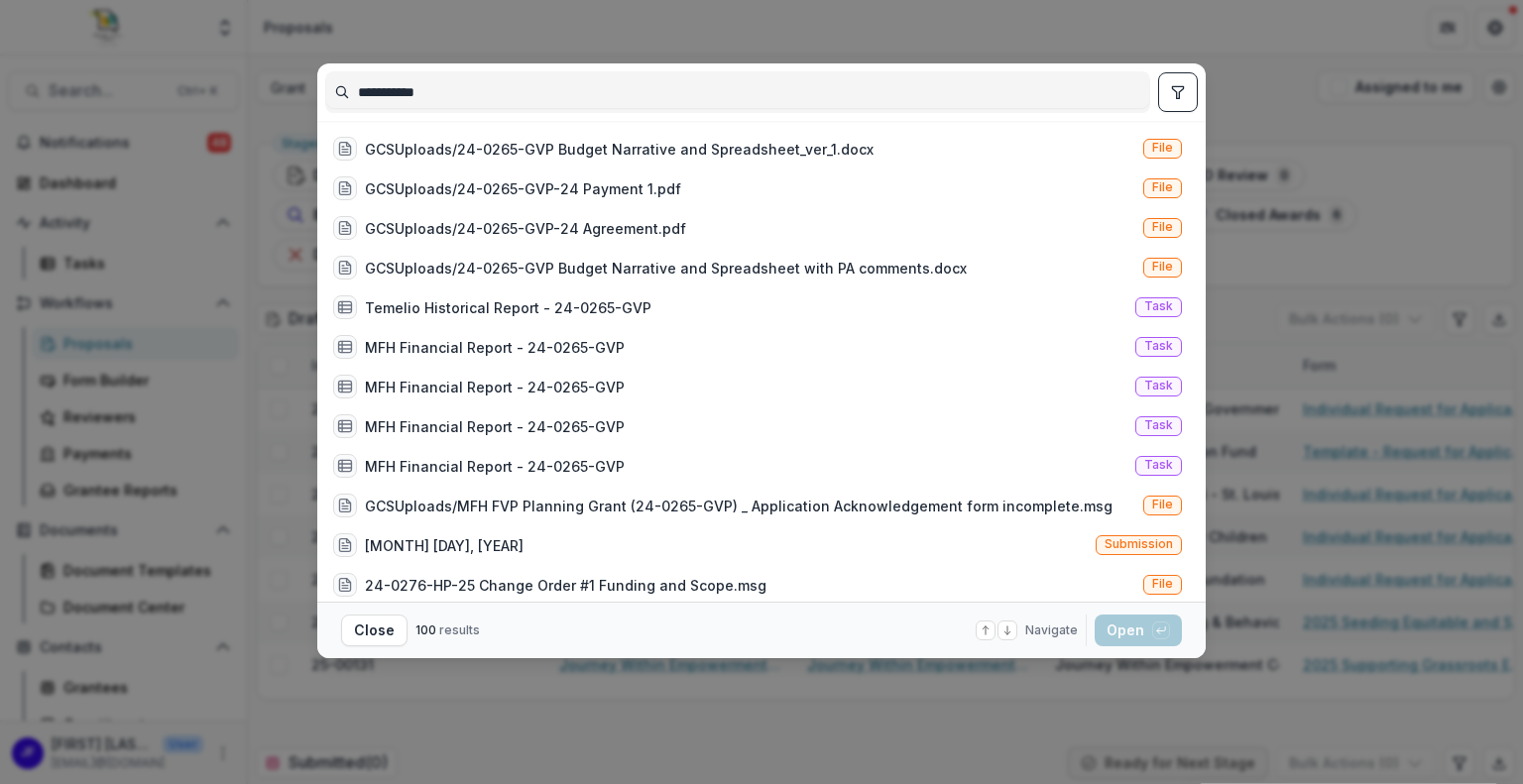 type on "**********" 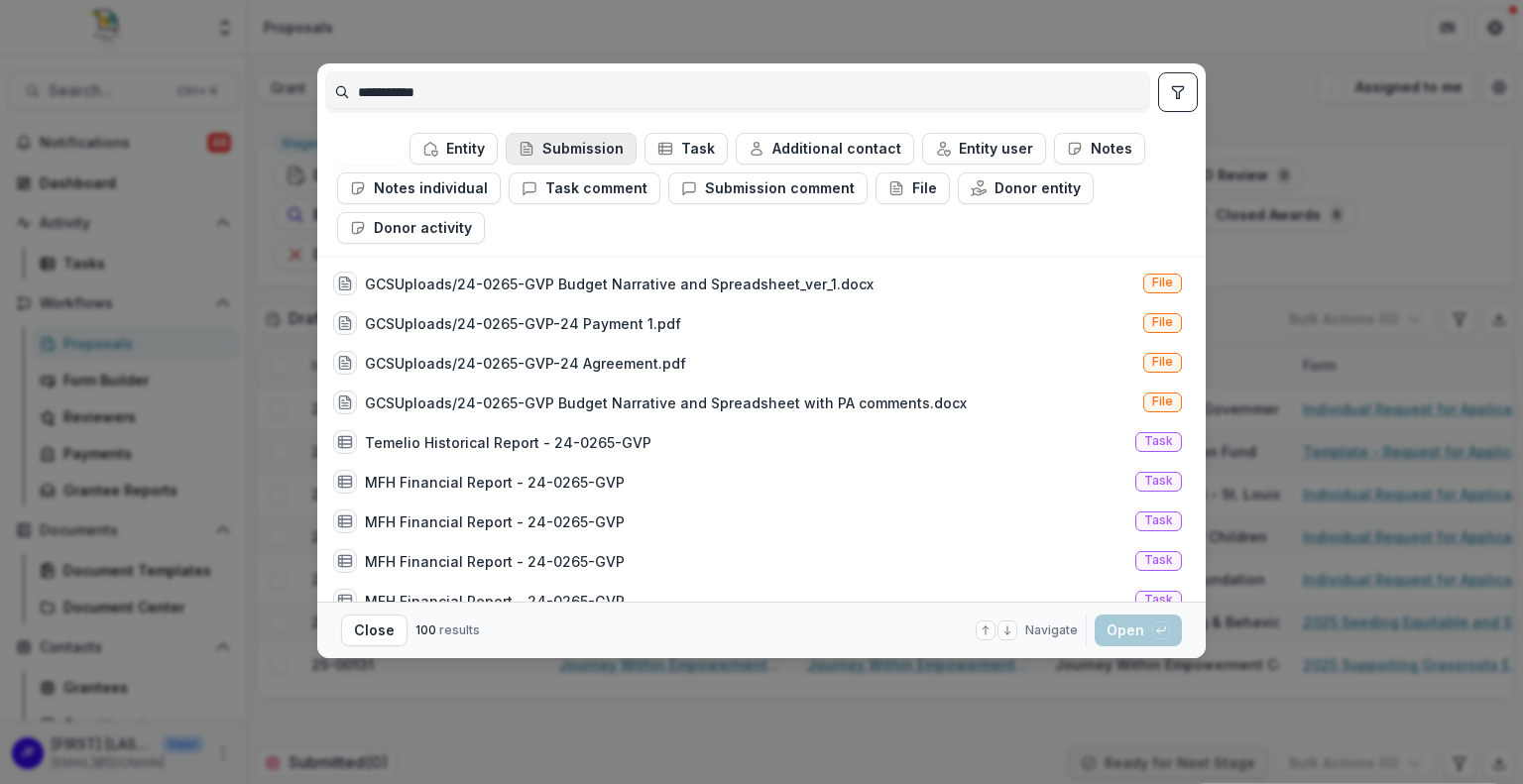 click on "Submission" at bounding box center [571, 149] 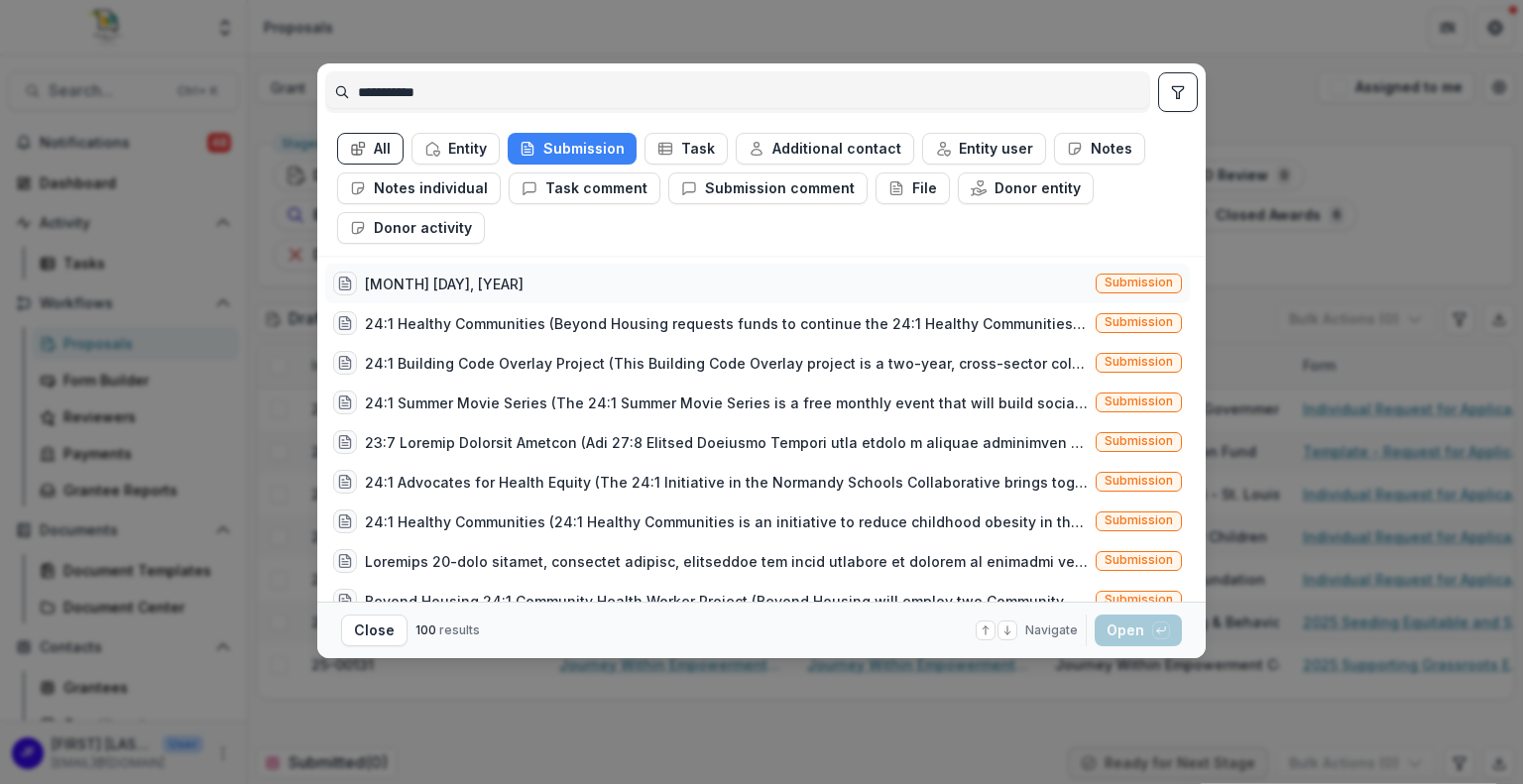 click on "Gun Violence Interruption - Planning (Faith Temple aims to amplify community voices and address all levels impacted by gun violence. By fostering open dialogue and creating supportive spaces, the initiative seeks to dismantle stigma, encouraging individuals to seek help and healing without judgement and addressing it at all levels: youth, parents, institutions, community.)" at bounding box center [444, 283] 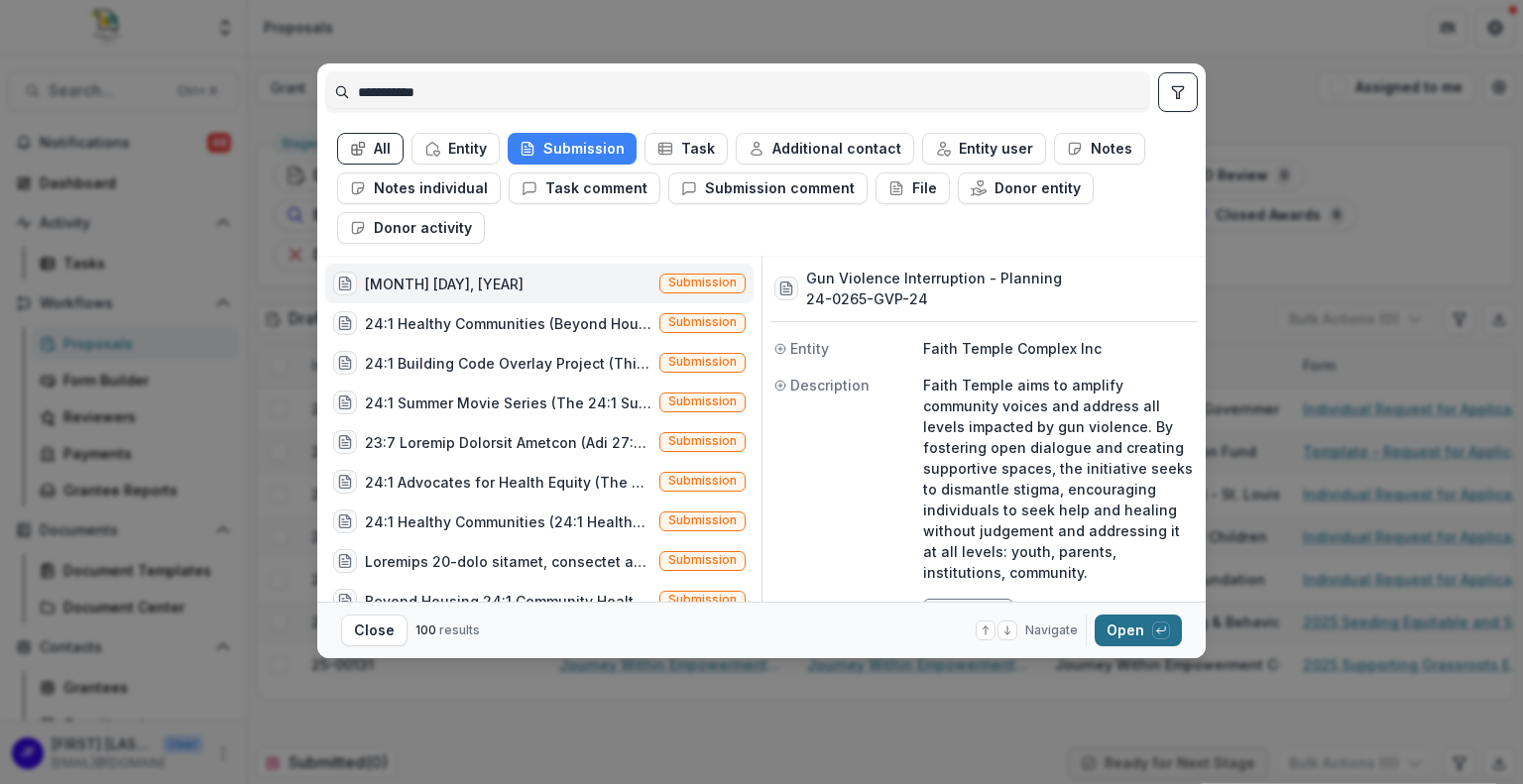 click on "Open with enter key" at bounding box center (1138, 630) 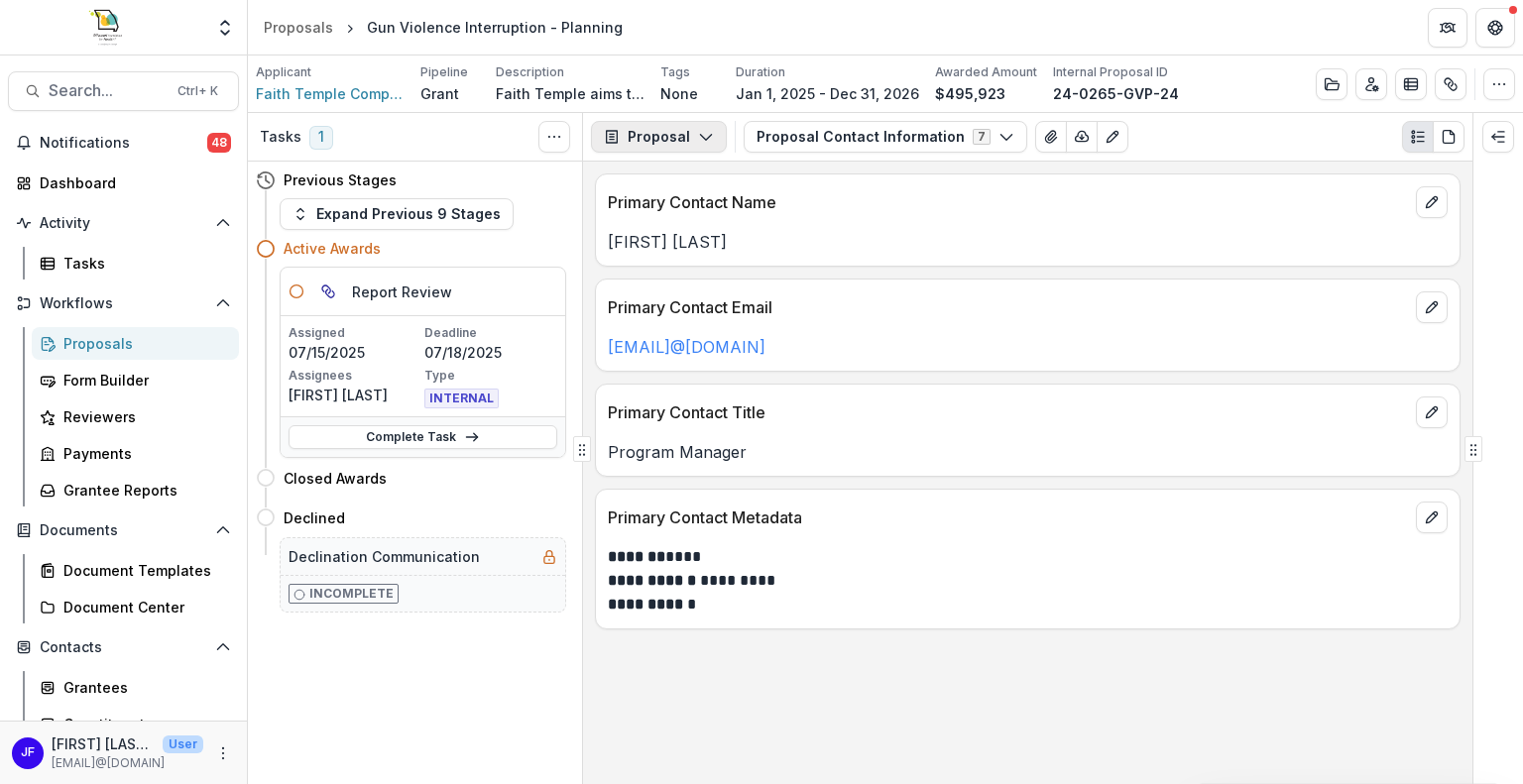 click on "Proposal" at bounding box center (658, 137) 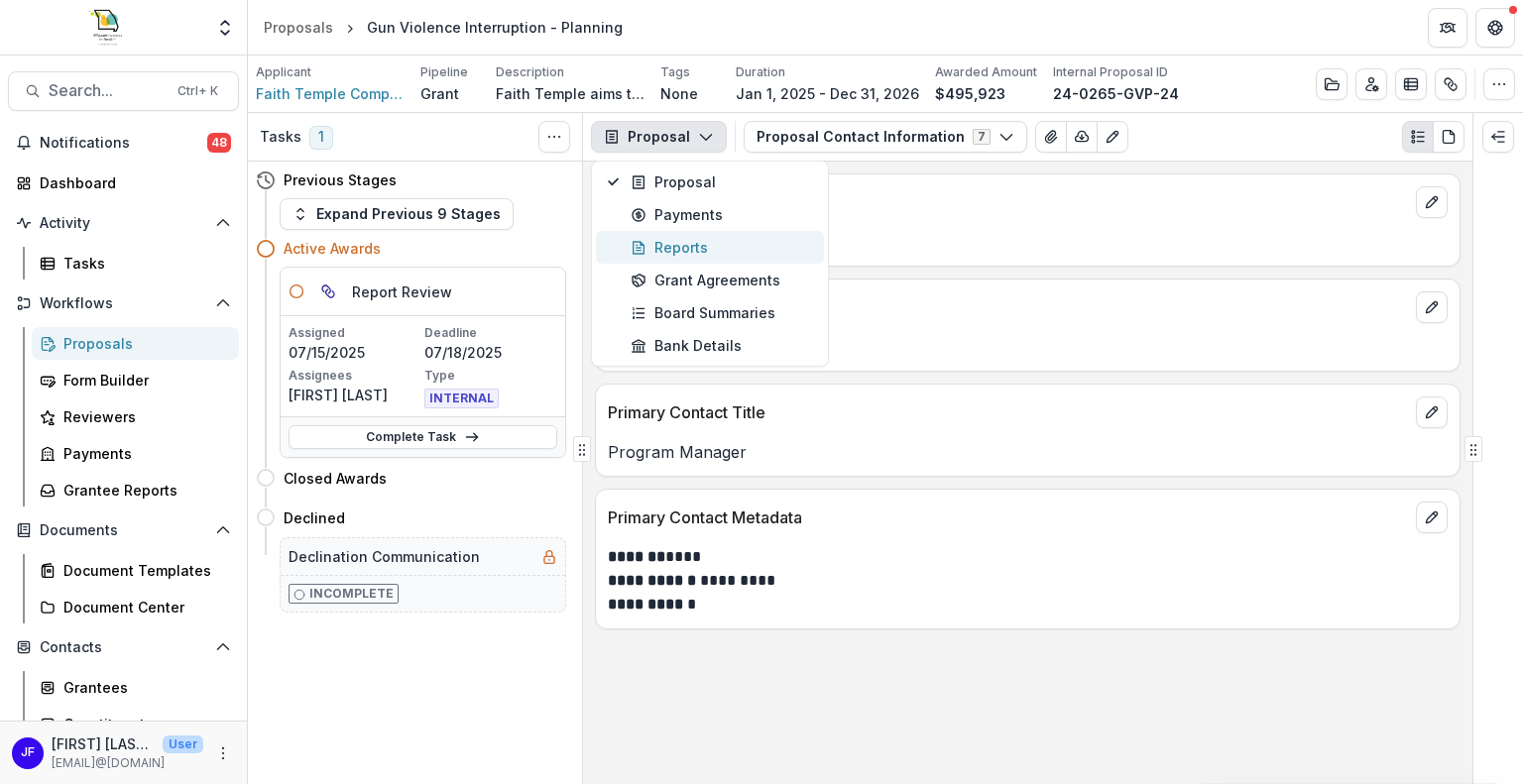 click on "Reports" at bounding box center [721, 247] 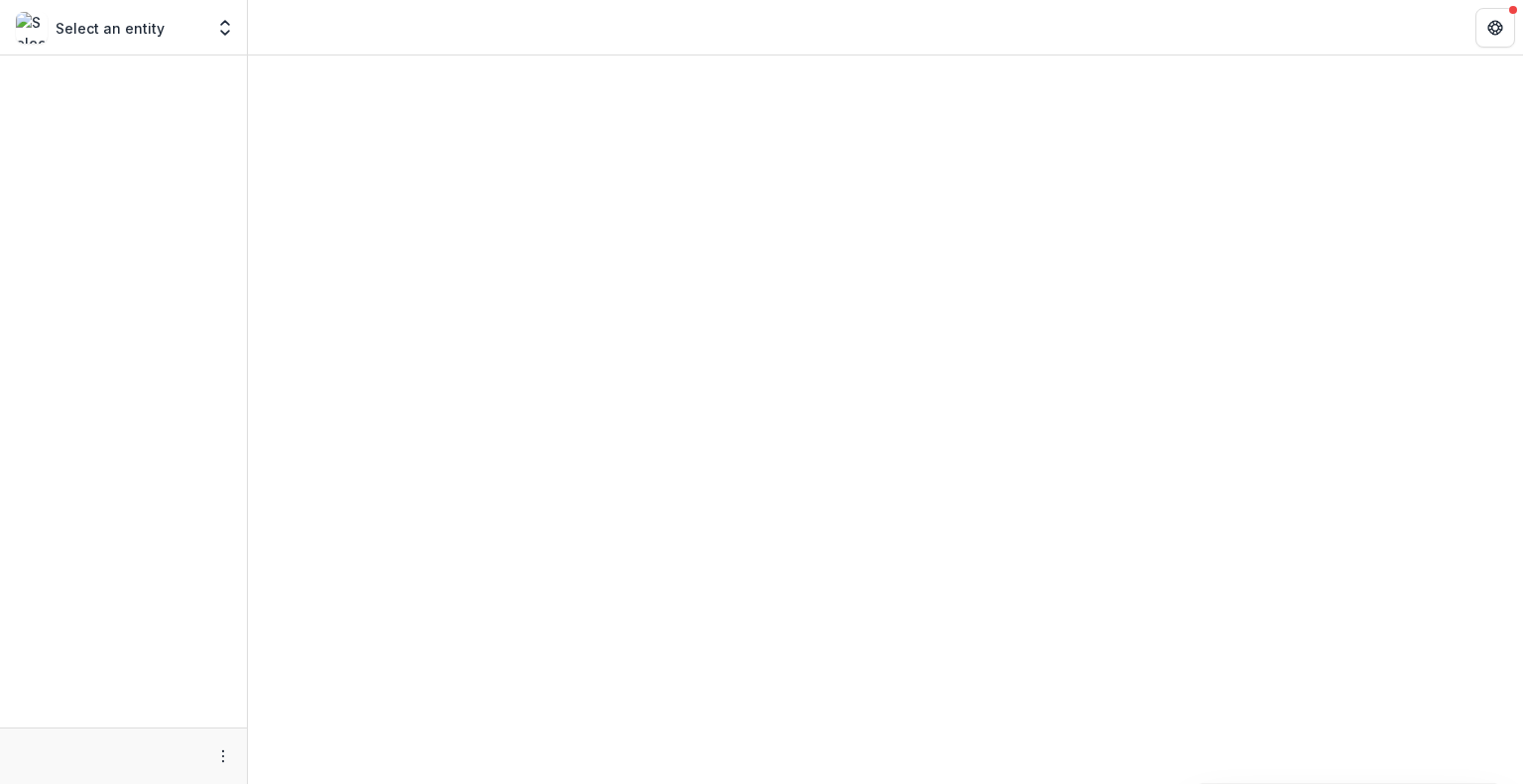 scroll, scrollTop: 0, scrollLeft: 0, axis: both 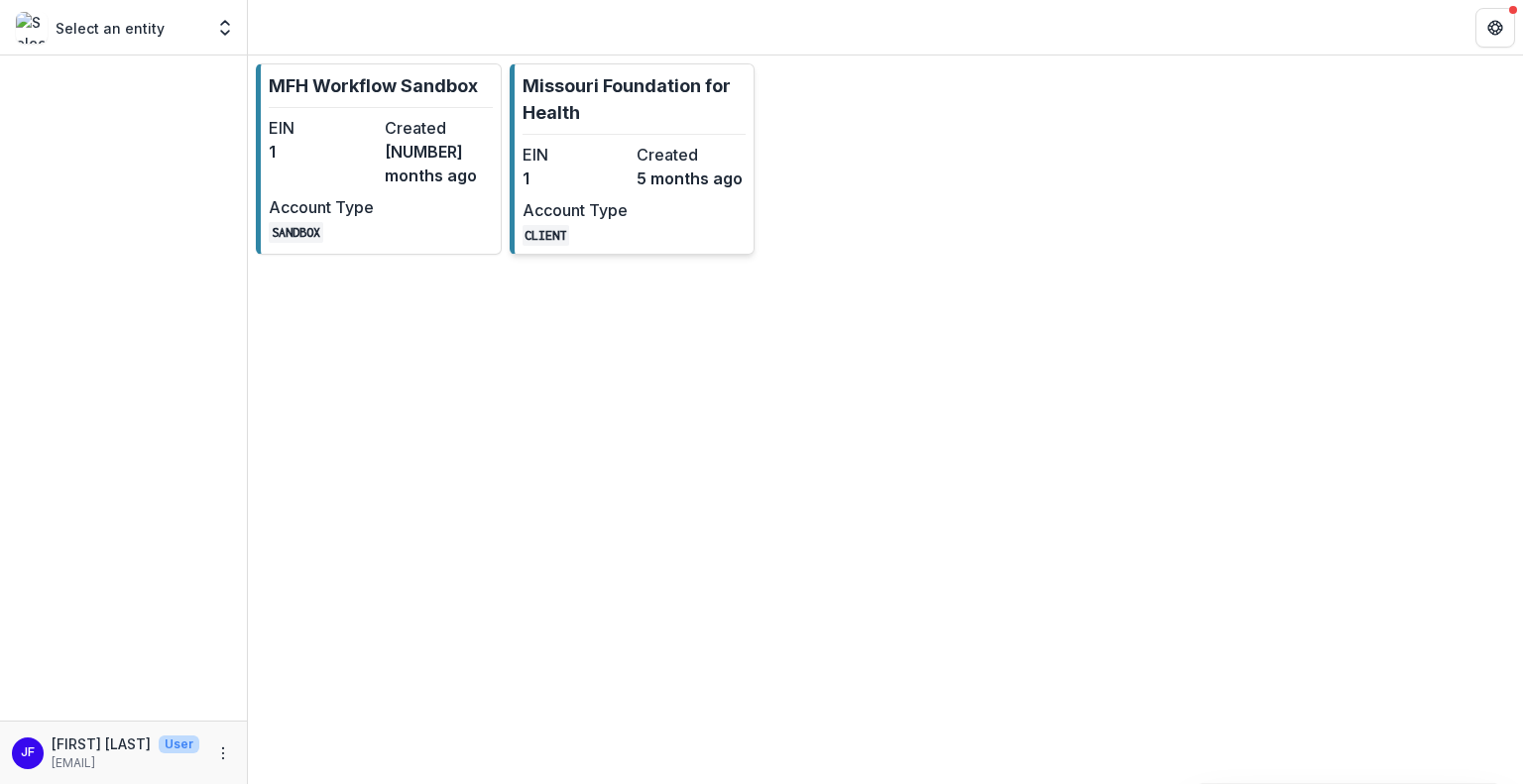 click on "Account Type" at bounding box center (575, 210) 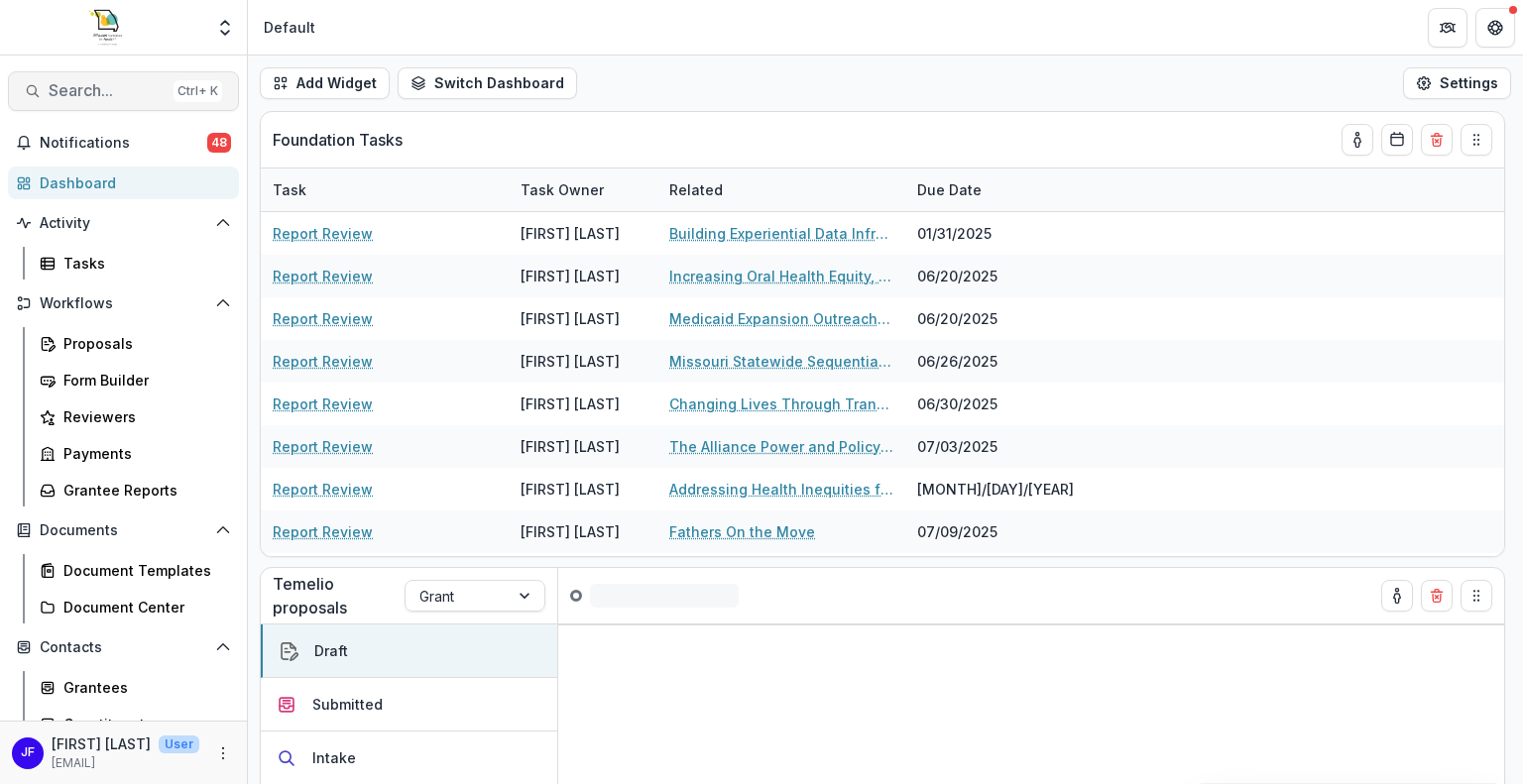 click on "Search..." at bounding box center (107, 90) 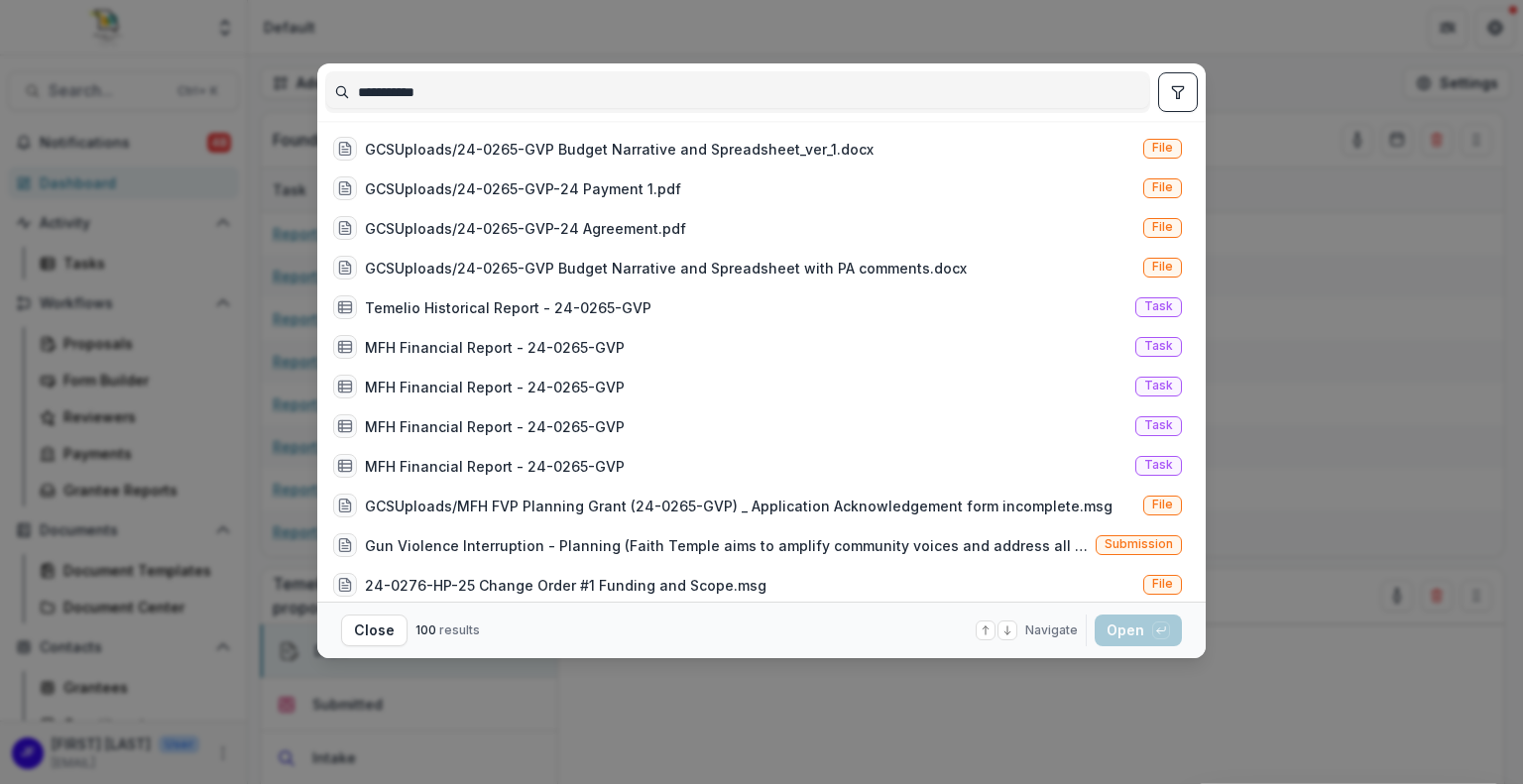 type on "**********" 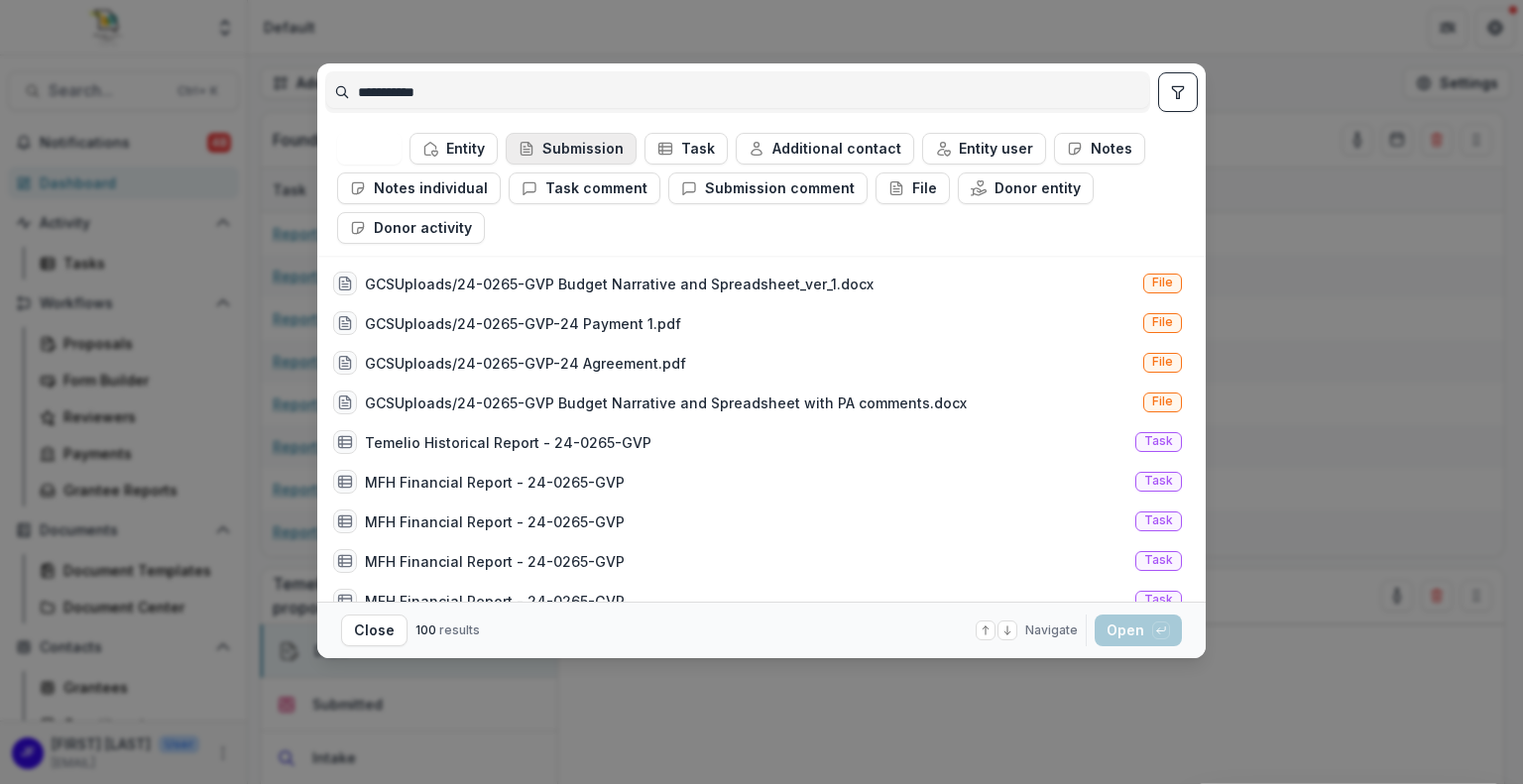 click on "Submission" at bounding box center (571, 149) 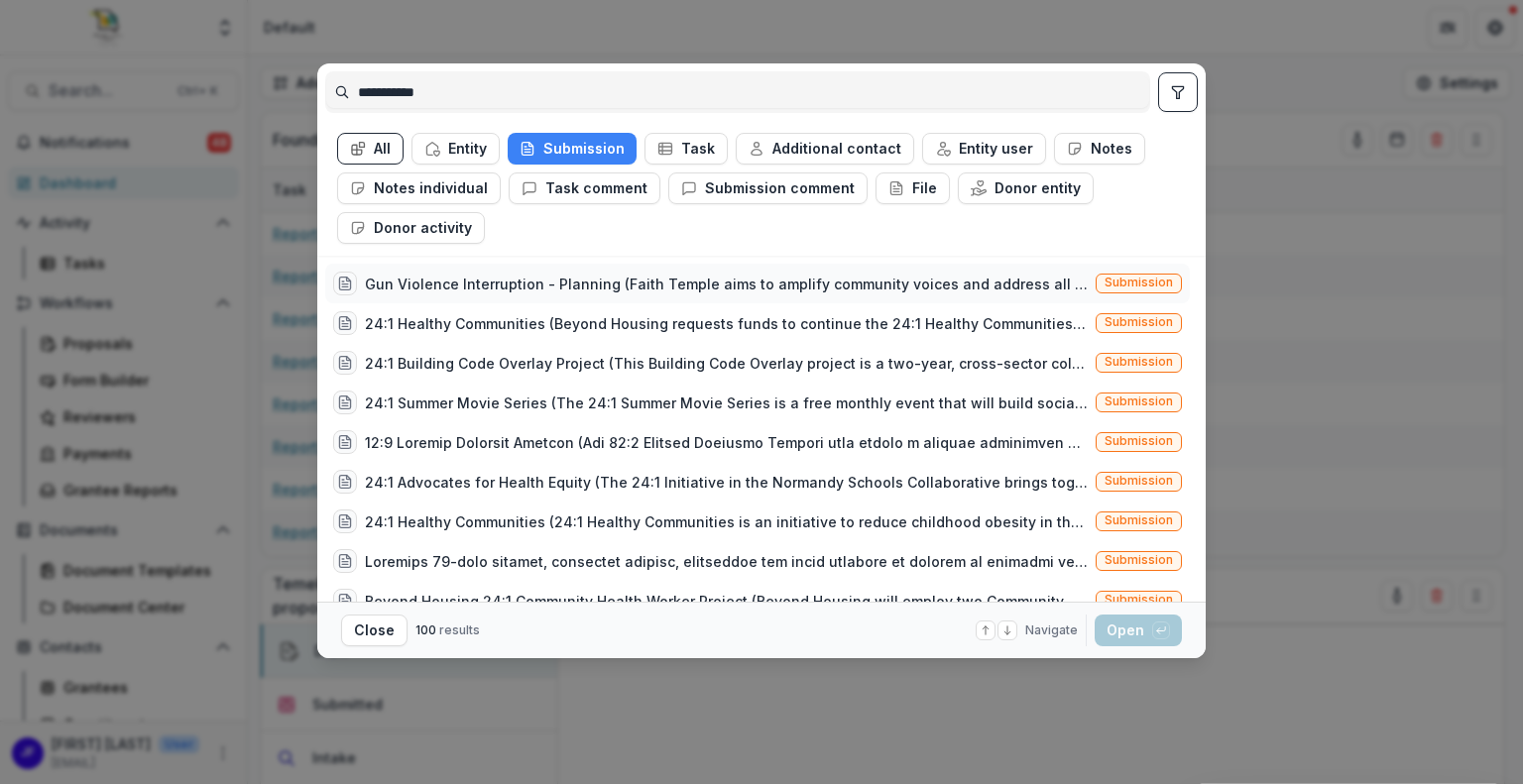 click on "Gun Violence Interruption - Planning (Faith Temple aims to amplify community voices and address all levels impacted by gun violence. By fostering open dialogue and creating supportive spaces, the initiative seeks to dismantle stigma, encouraging individuals to seek help and healing without judgement and addressing it at all levels: youth, parents, institutions, community.)" at bounding box center (726, 283) 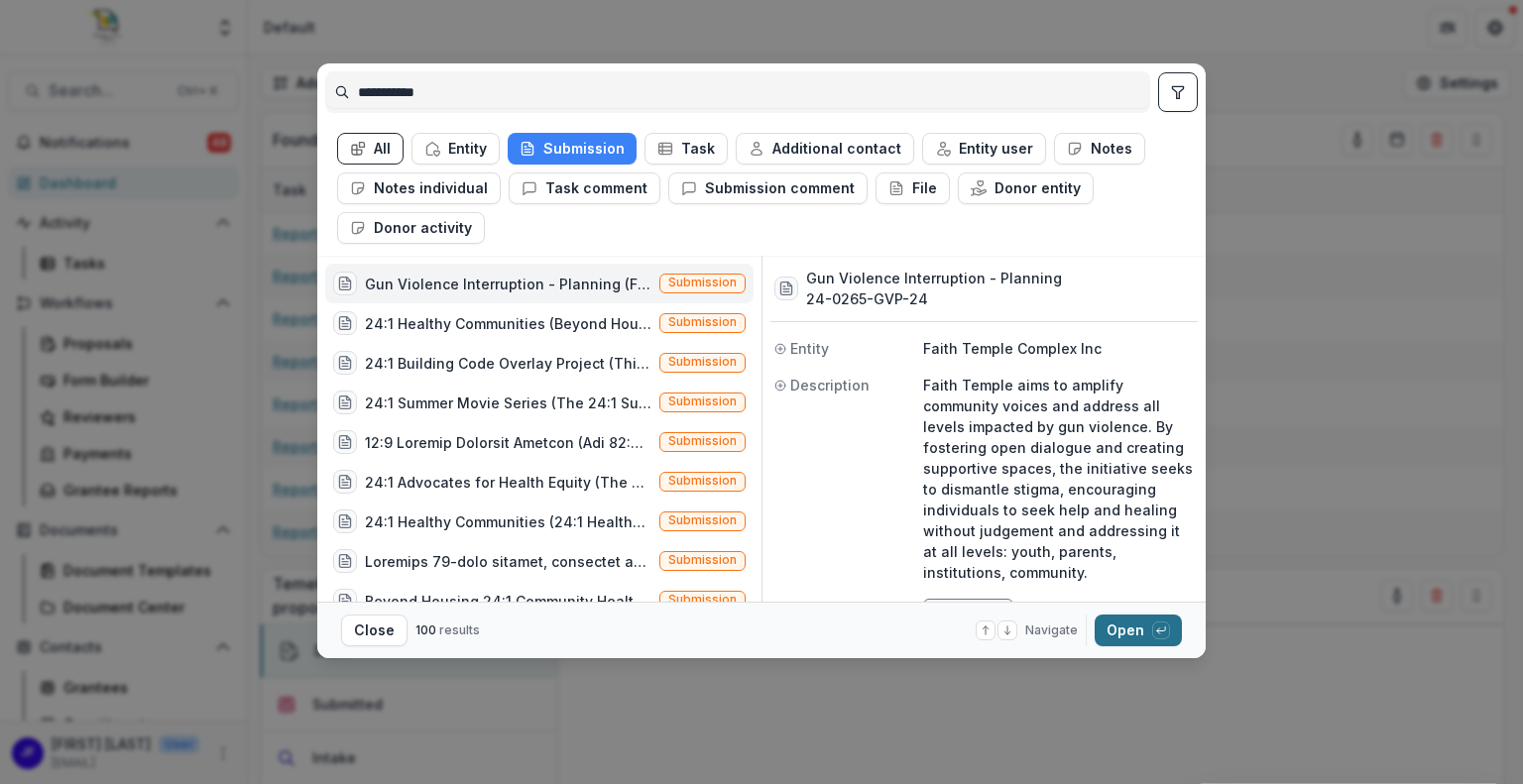 click on "Open with enter key" at bounding box center (1138, 630) 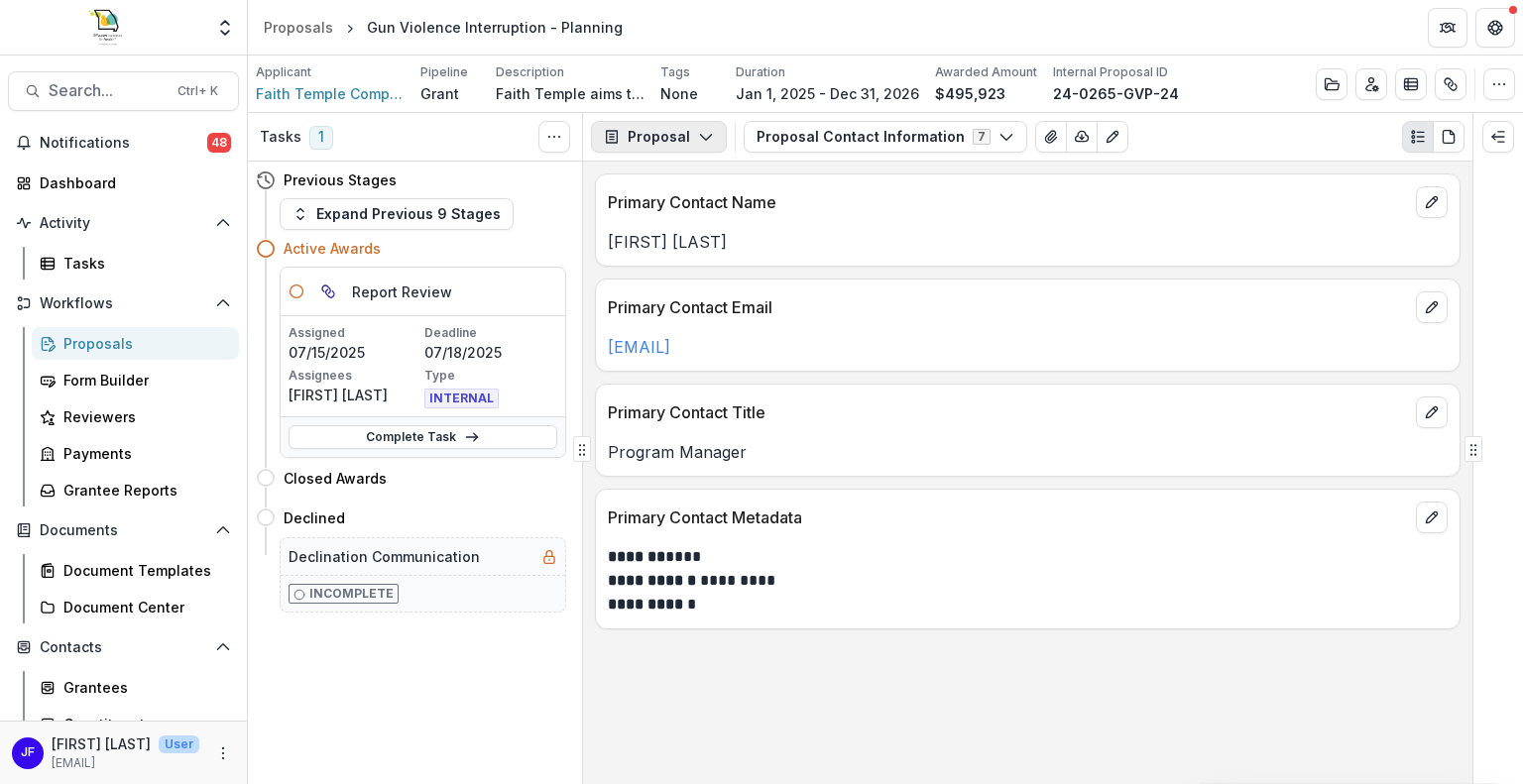 click on "Proposal" at bounding box center (658, 137) 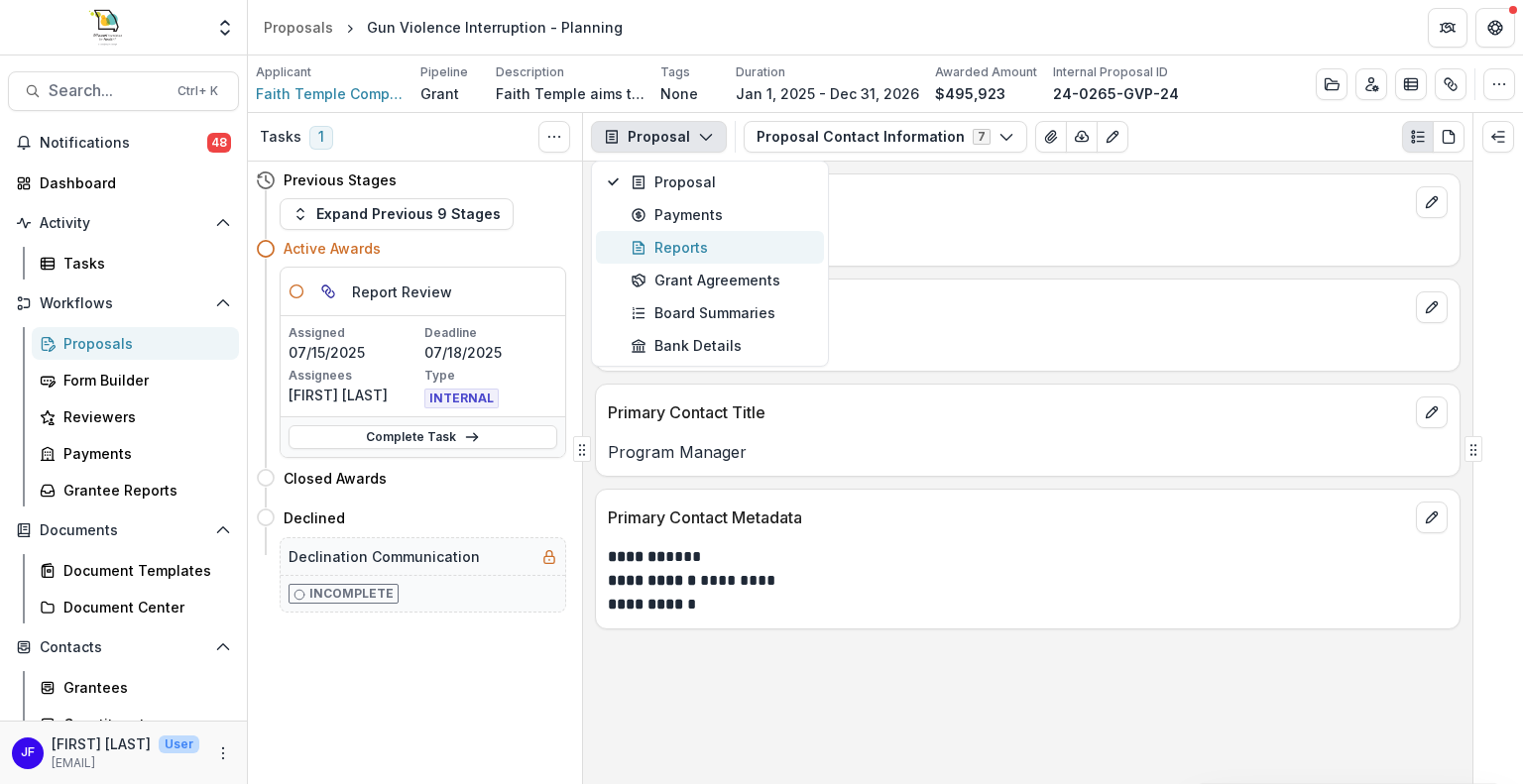 click on "Reports" at bounding box center [721, 247] 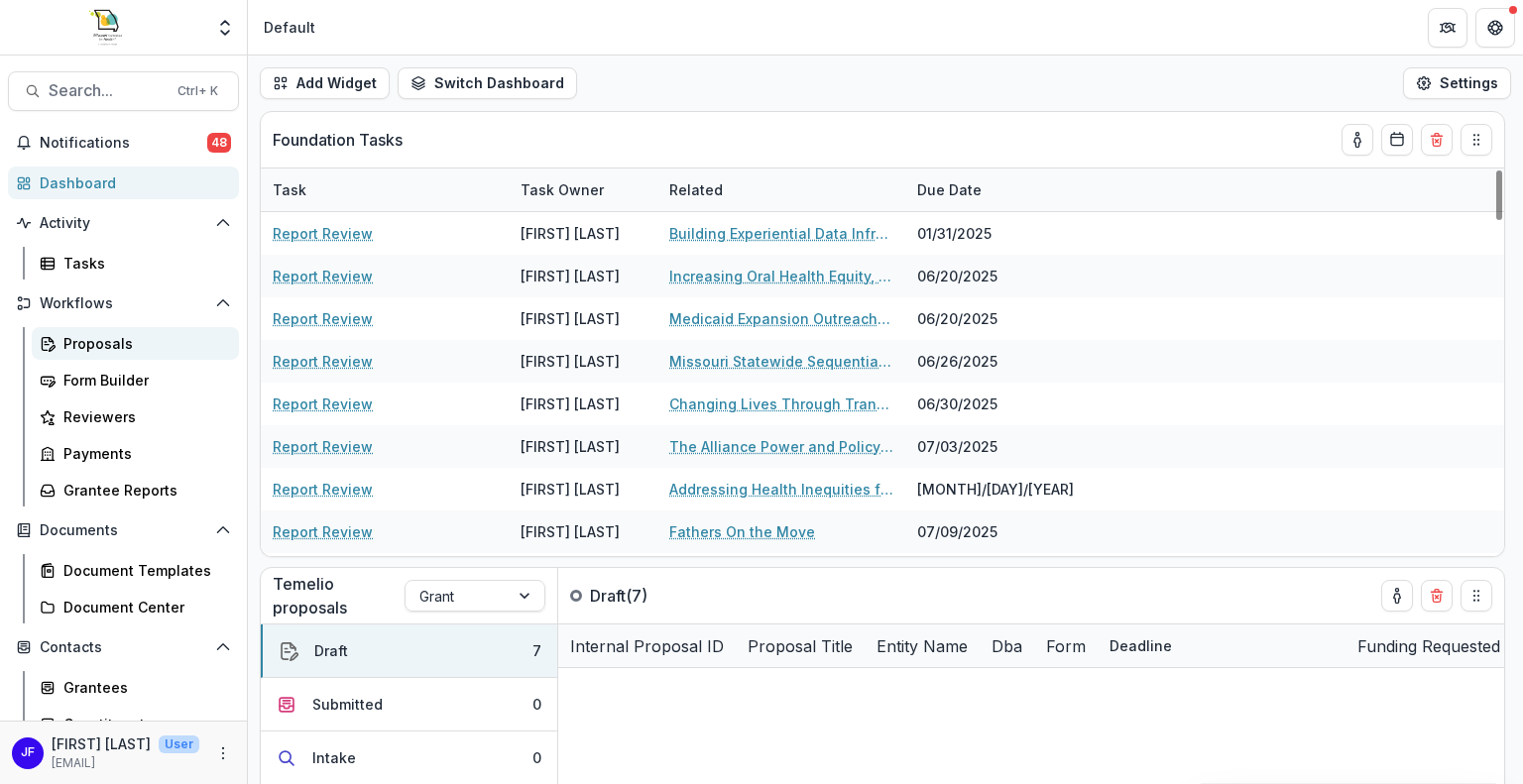 click 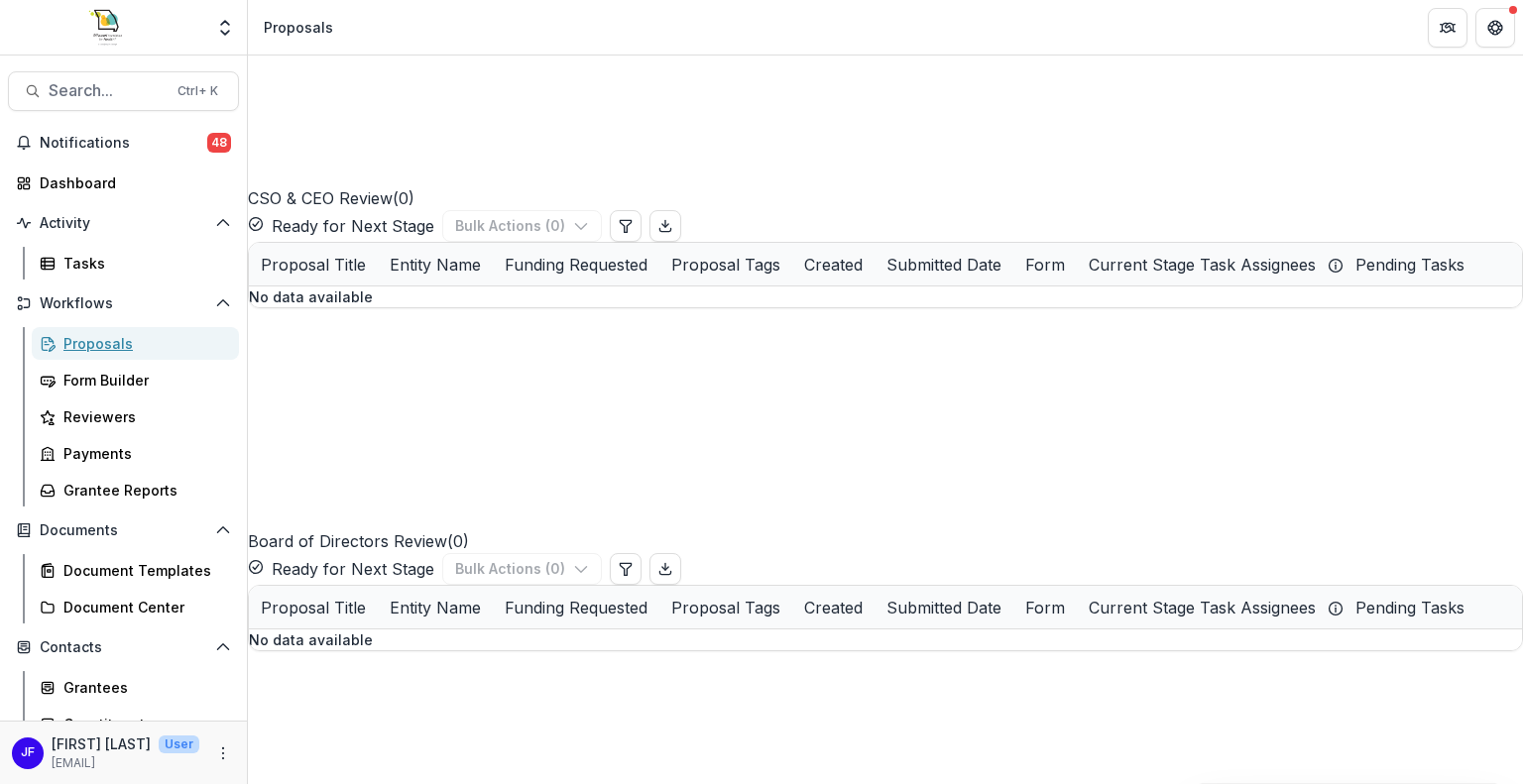 scroll, scrollTop: 1288, scrollLeft: 0, axis: vertical 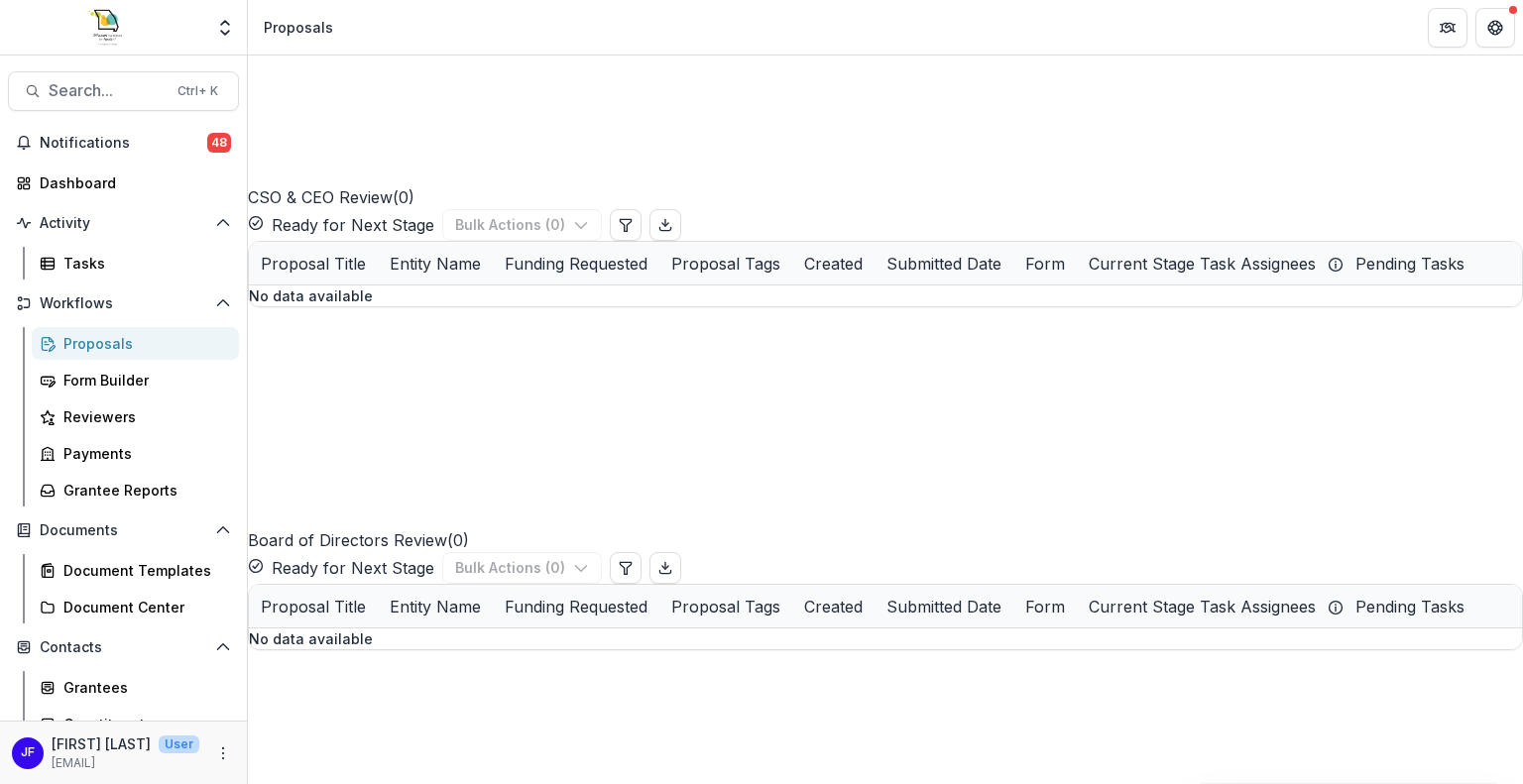 click on "Safer Homes Collaborative: Infrastructure & Sustainability Funding" at bounding box center [782, -180] 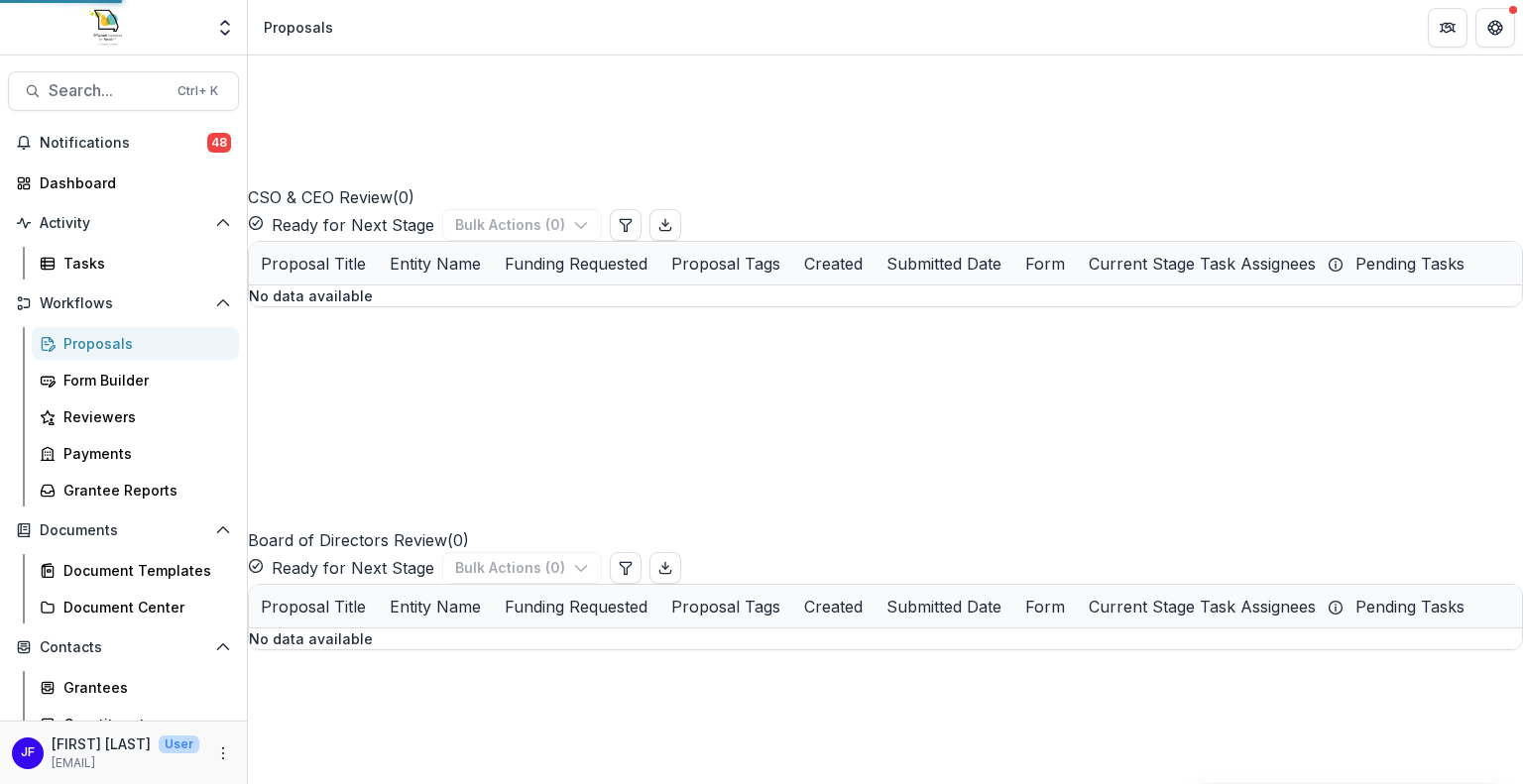 scroll, scrollTop: 0, scrollLeft: 0, axis: both 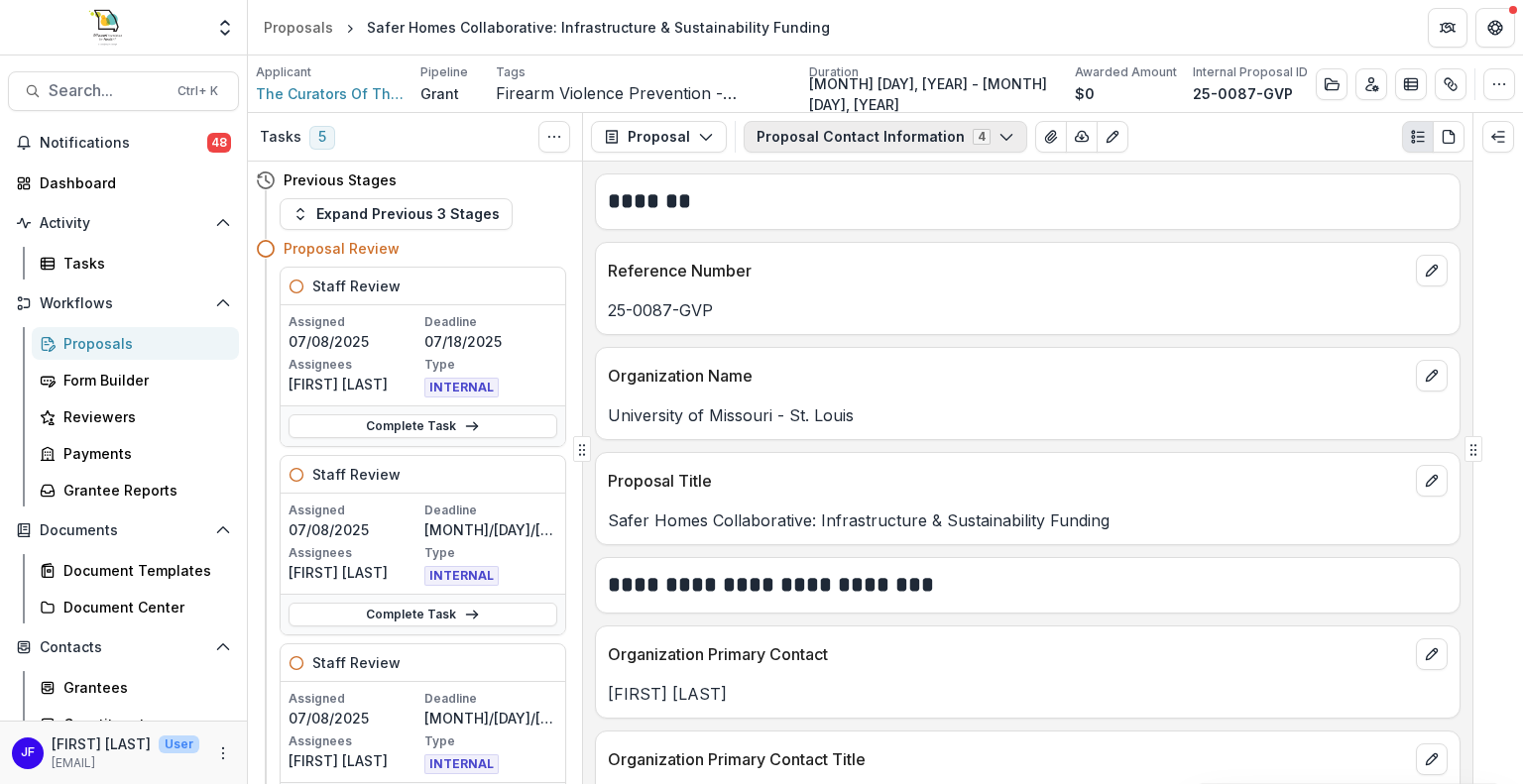 click on "Proposal Contact Information 4" at bounding box center (885, 137) 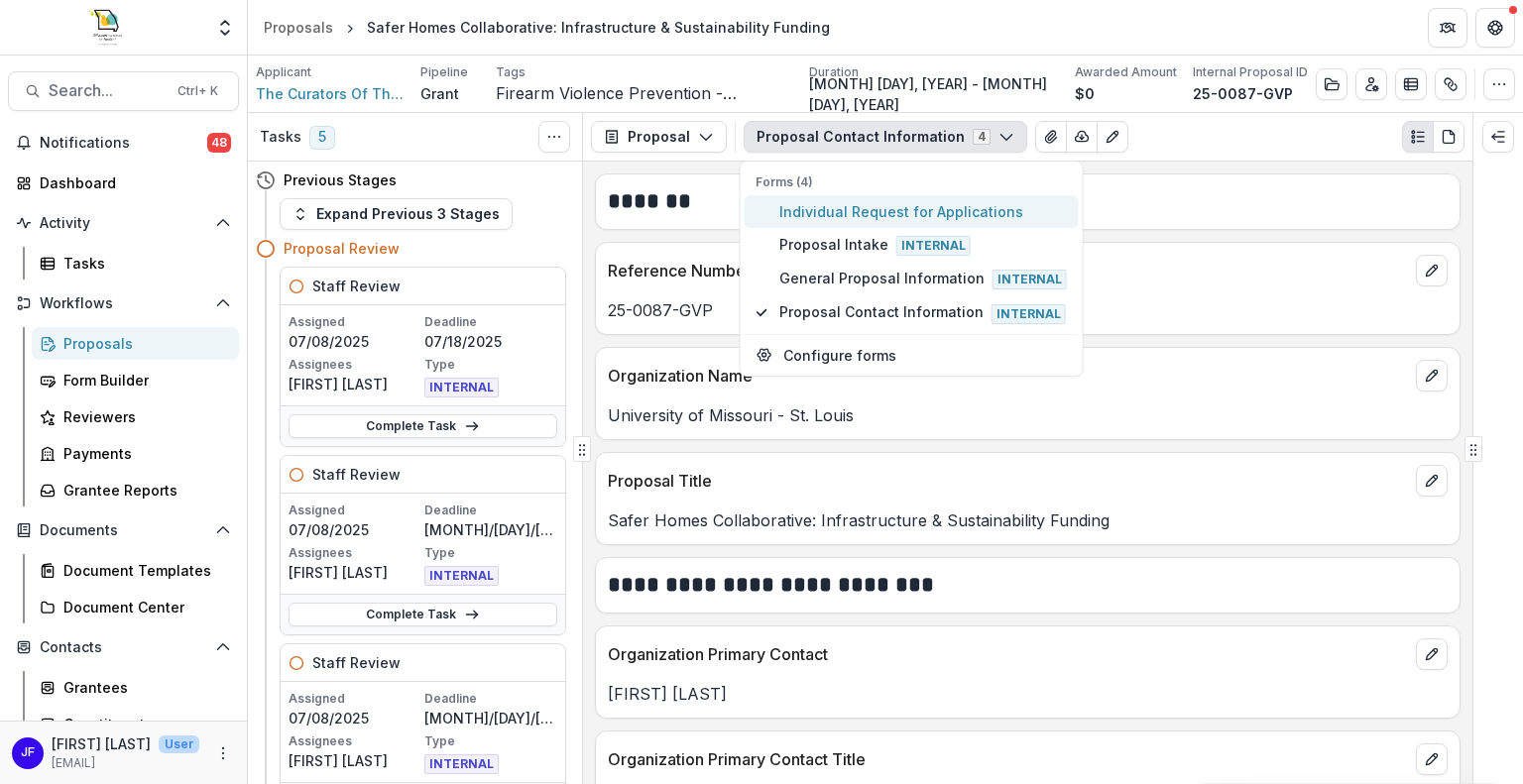 click on "Individual Request for Applications" at bounding box center (923, 211) 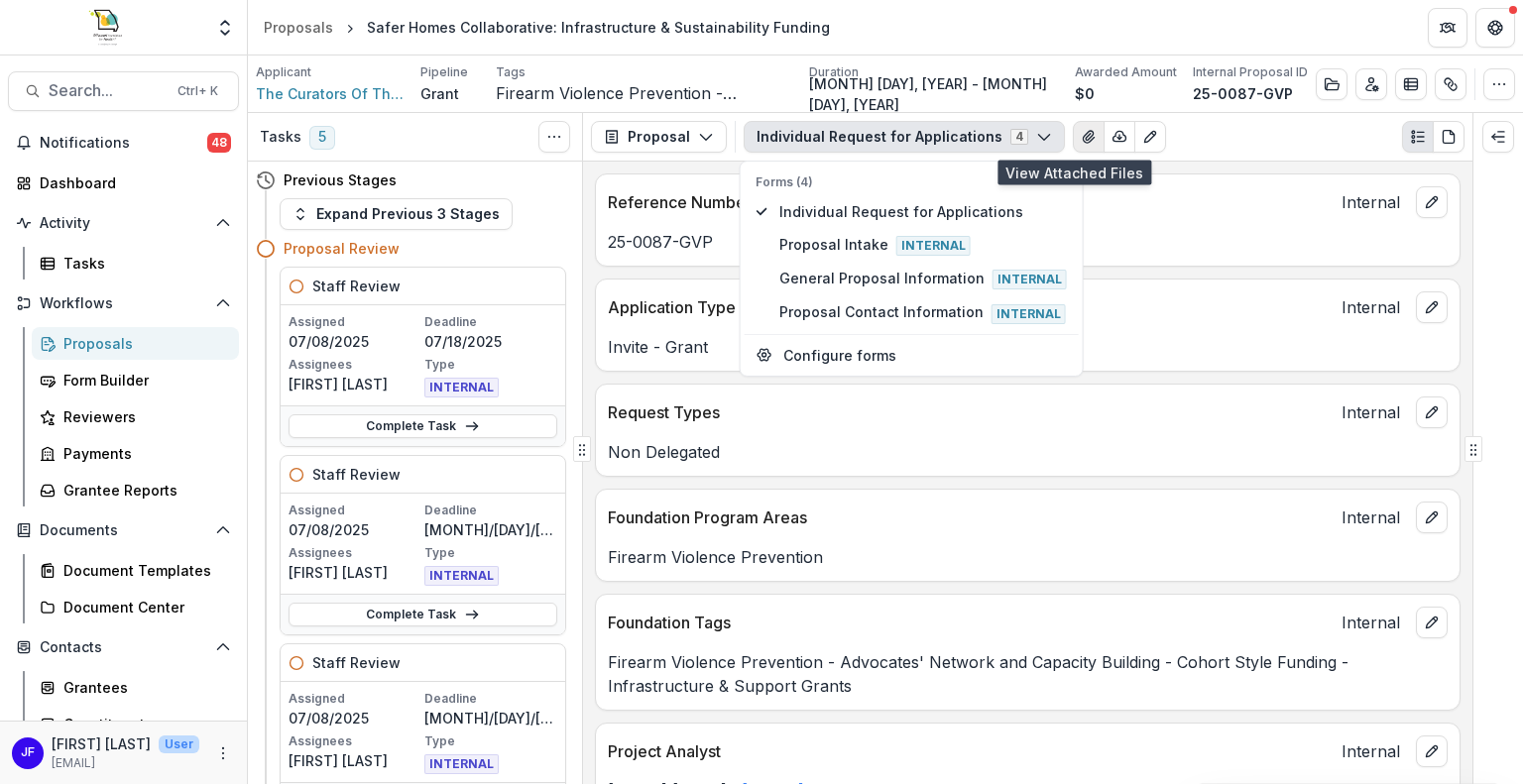 click 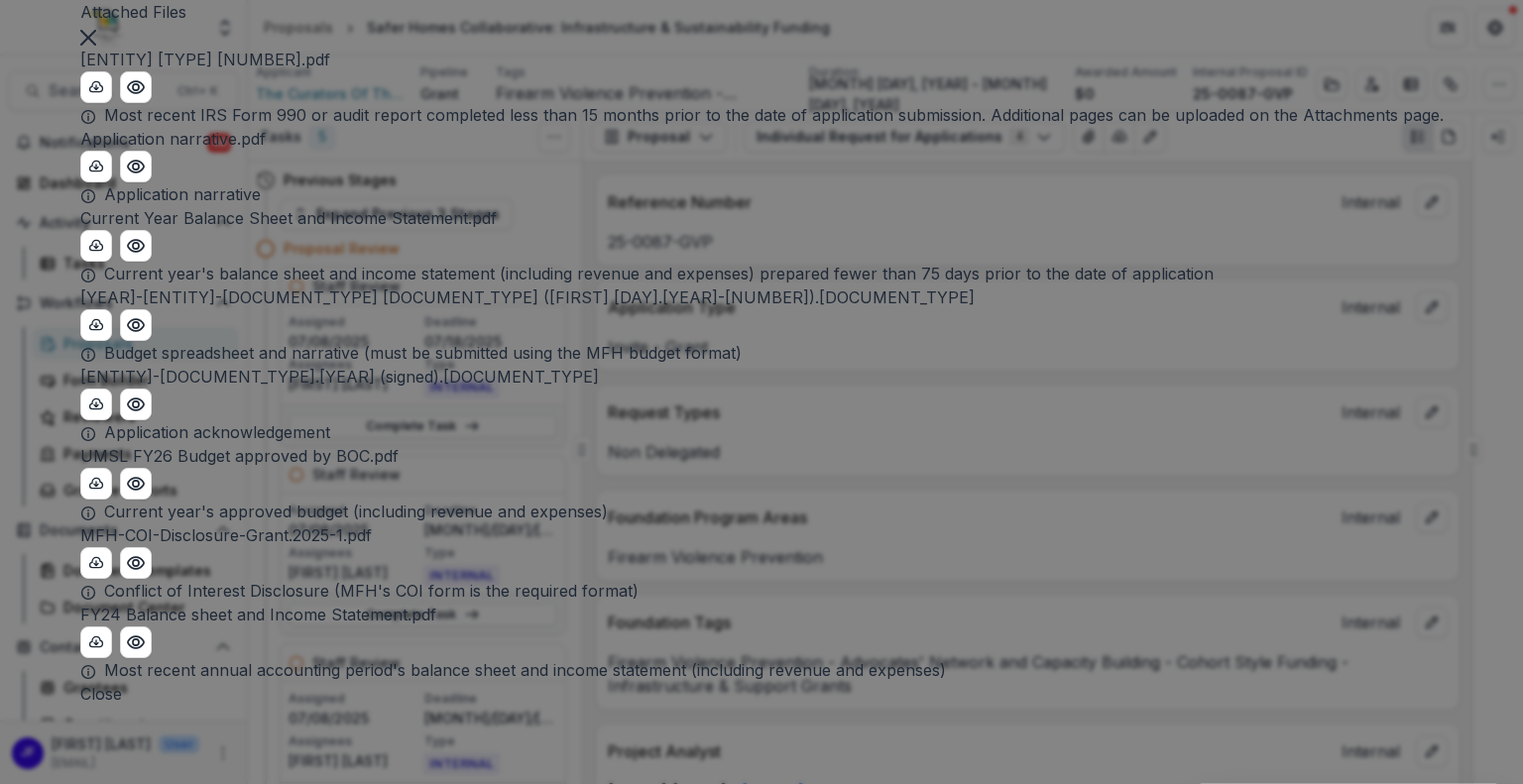 scroll, scrollTop: 476, scrollLeft: 0, axis: vertical 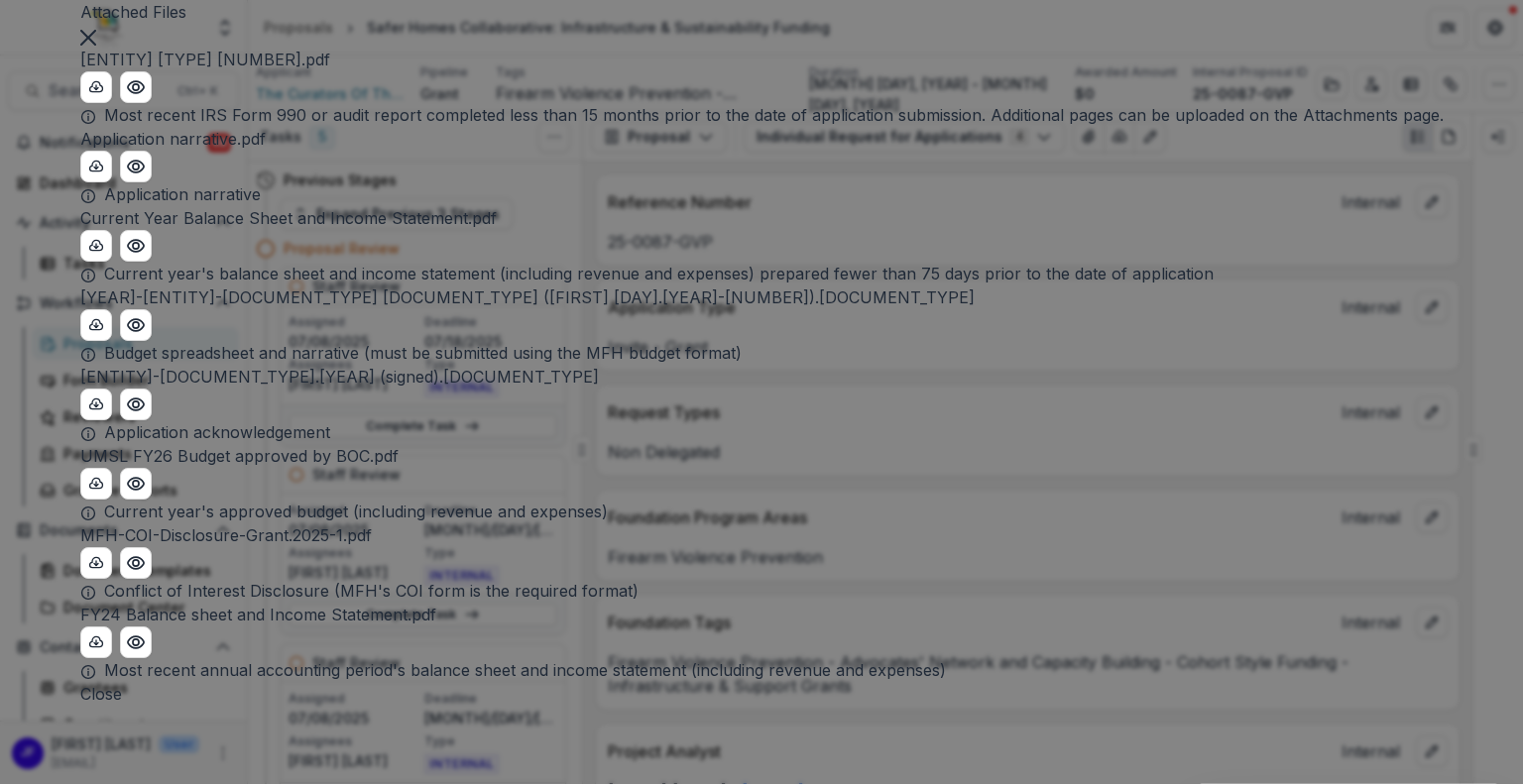 click on "Close" at bounding box center [101, 694] 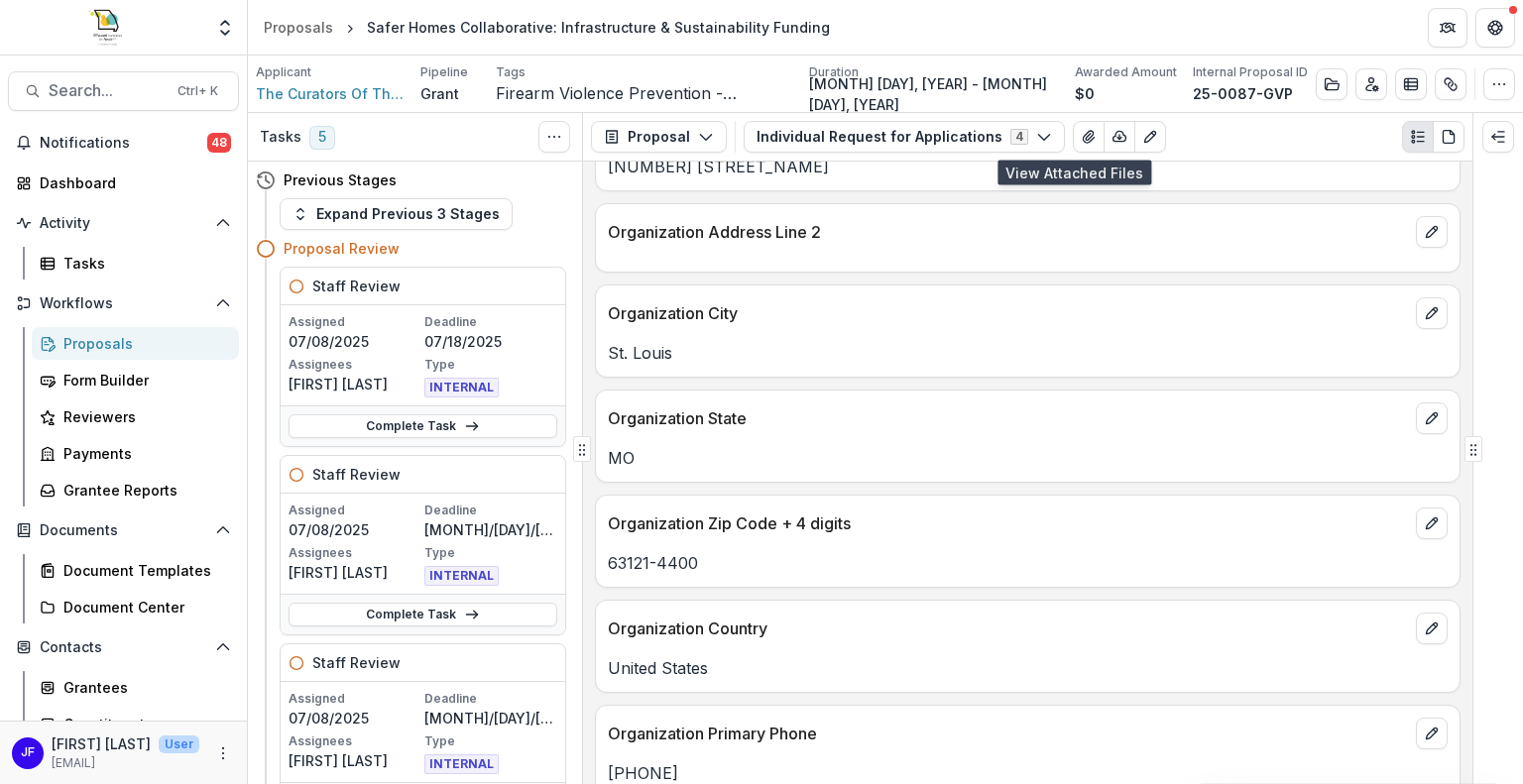 scroll, scrollTop: 1982, scrollLeft: 0, axis: vertical 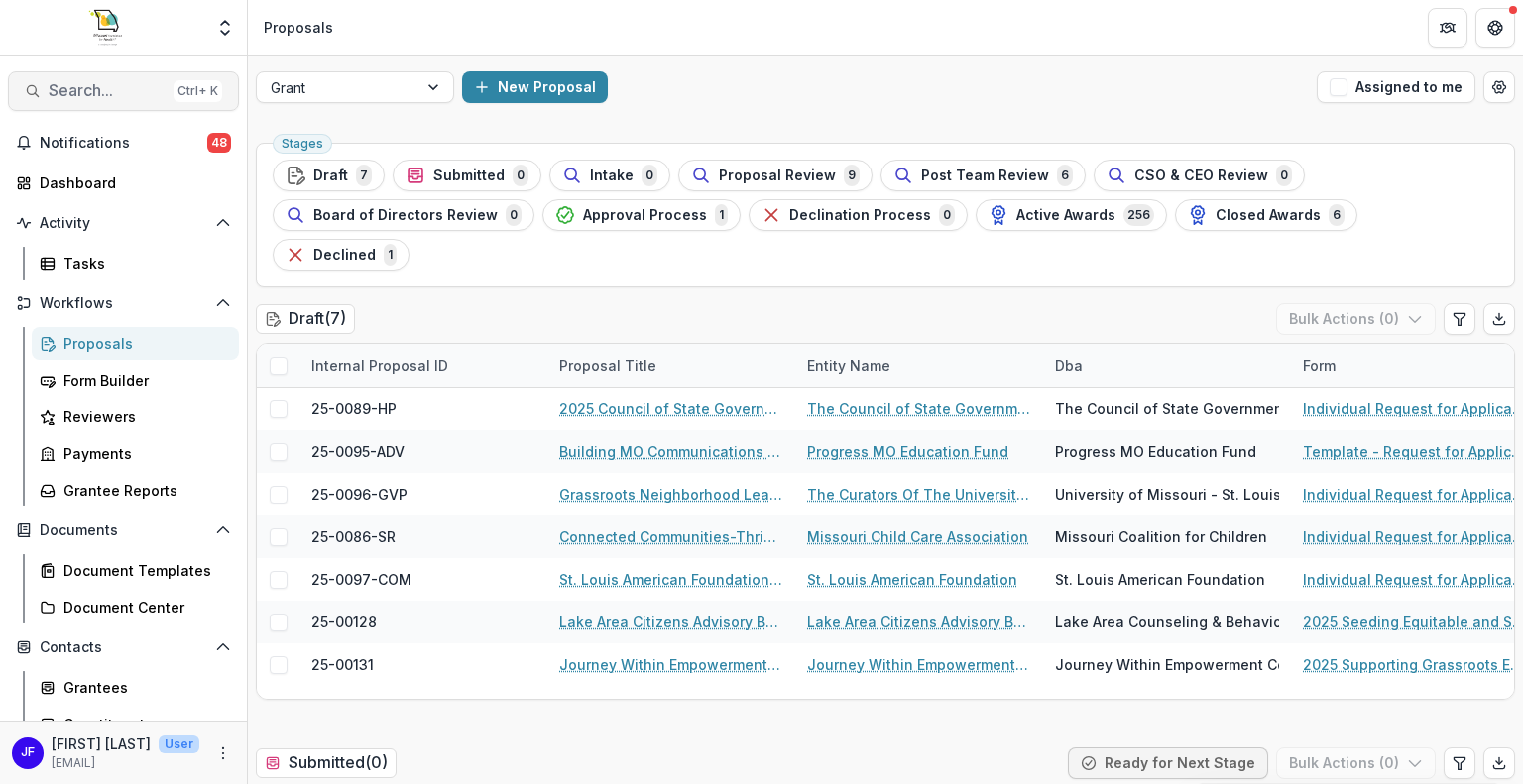 click on "Search... Ctrl  + K" at bounding box center (123, 91) 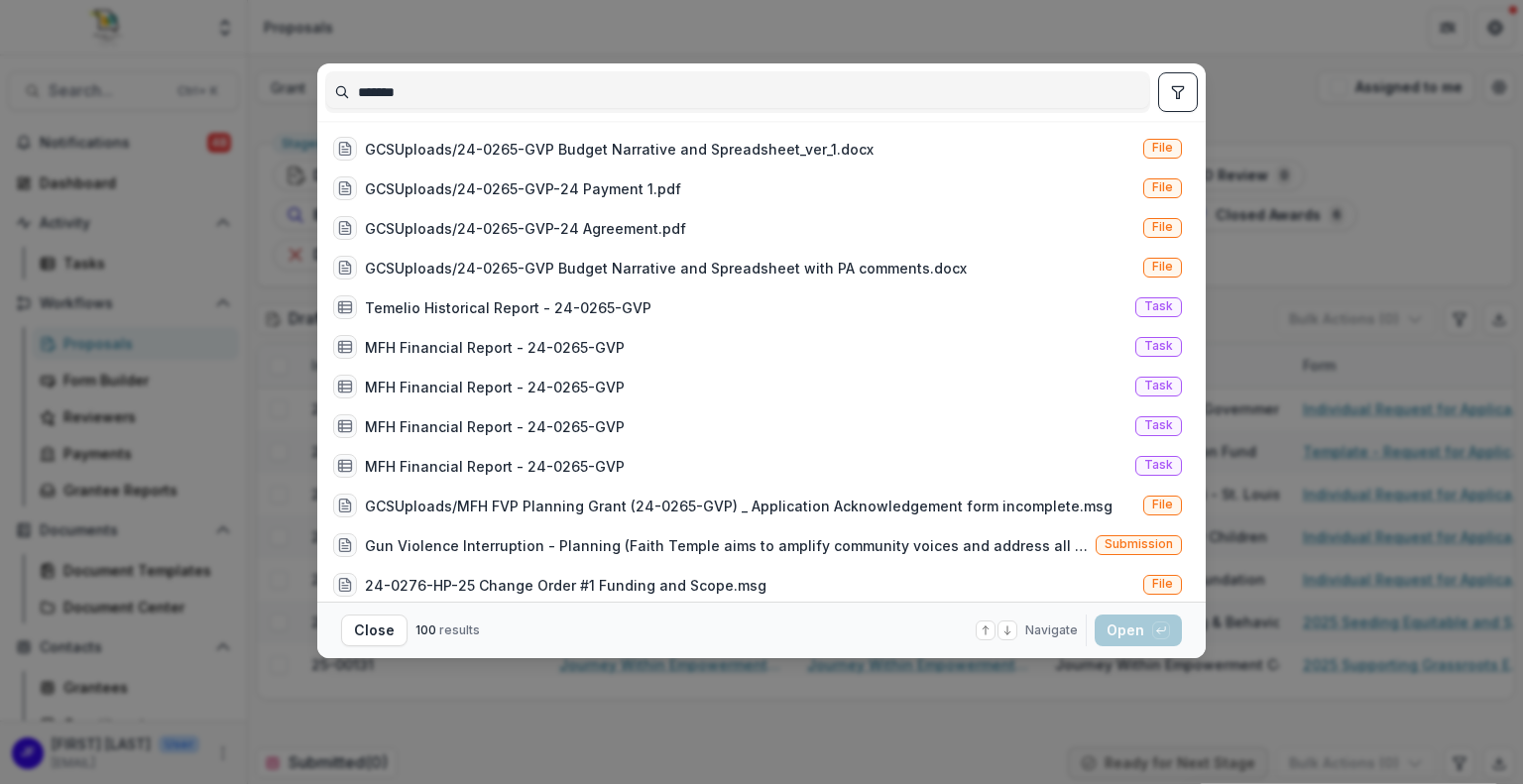 type on "*******" 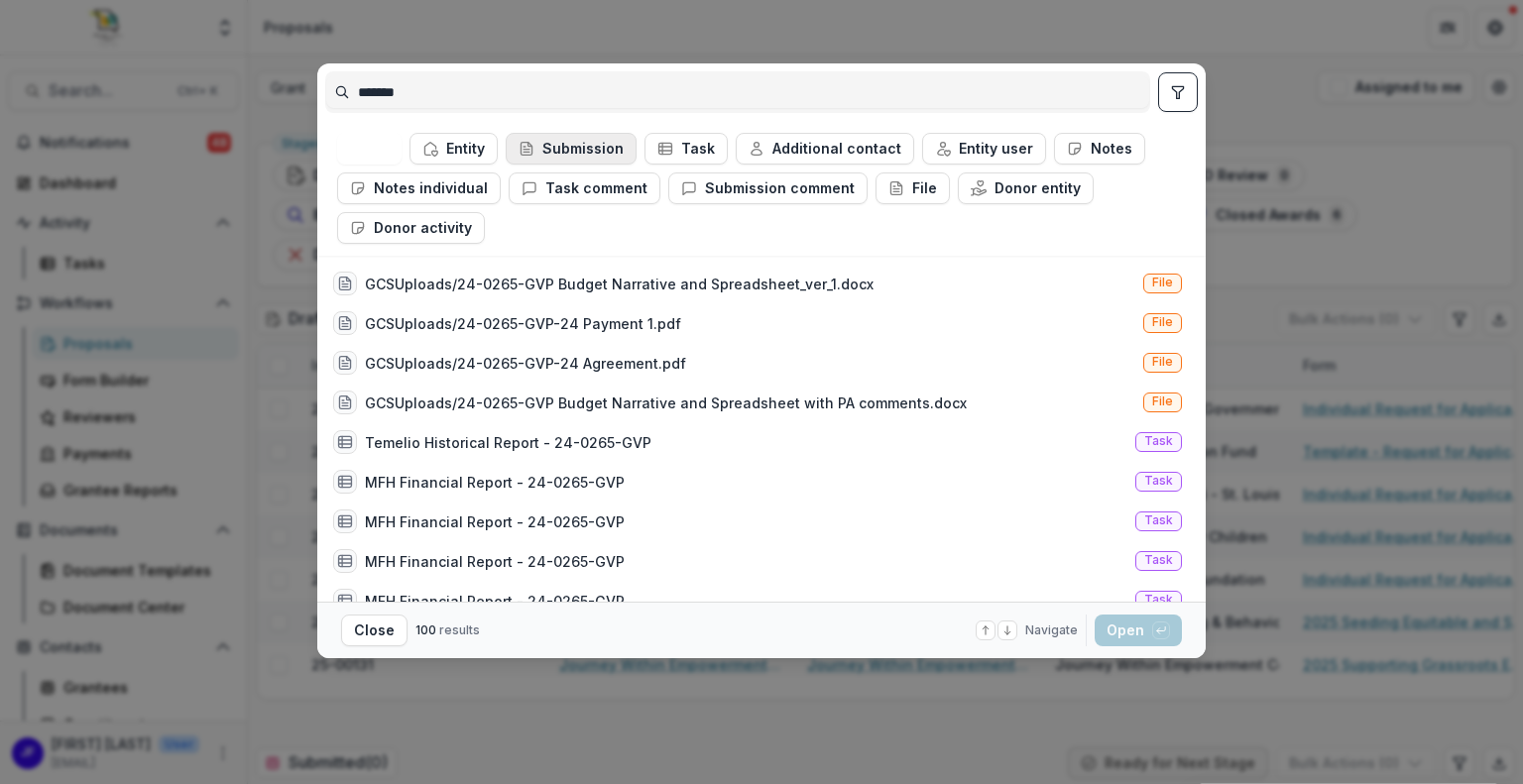 click on "Submission" at bounding box center (571, 149) 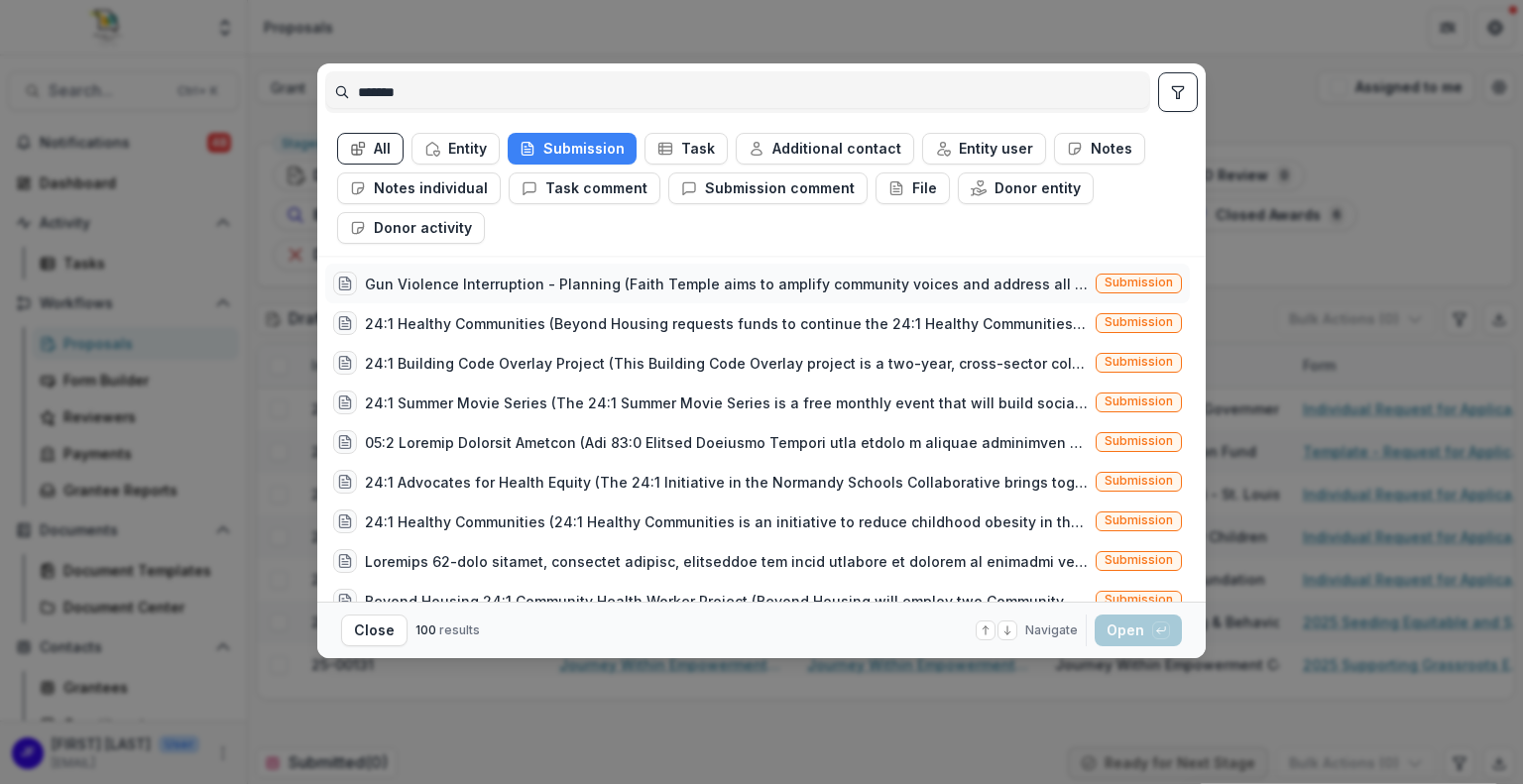 click on "Gun Violence Interruption - Planning (Faith Temple aims to amplify community voices and address all levels impacted by gun violence. By fostering open dialogue and creating supportive spaces, the initiative seeks to dismantle stigma, encouraging individuals to seek help and healing without judgement and addressing it at all levels: youth, parents, institutions, community.)" at bounding box center [726, 283] 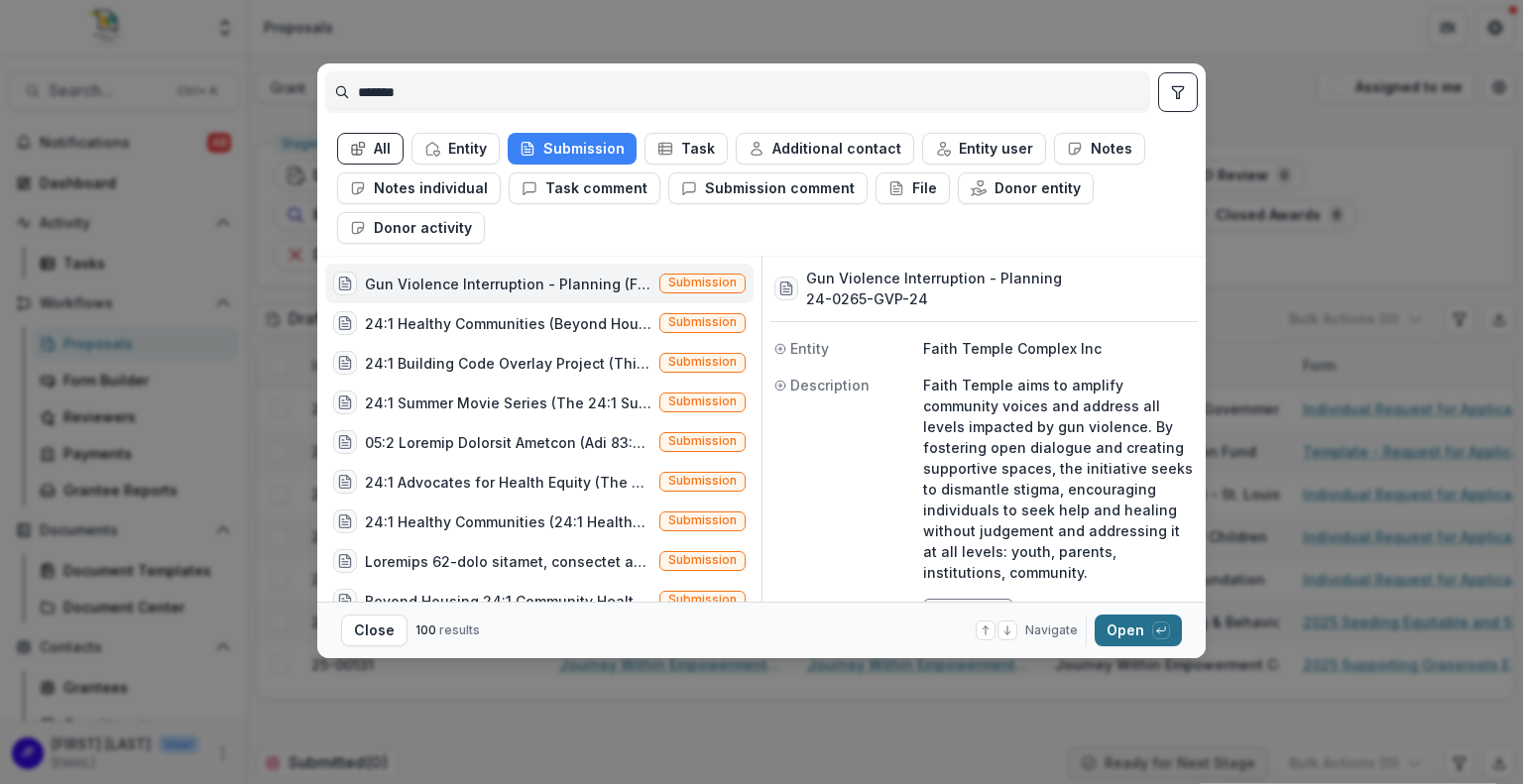 click on "Open with enter key" at bounding box center [1138, 630] 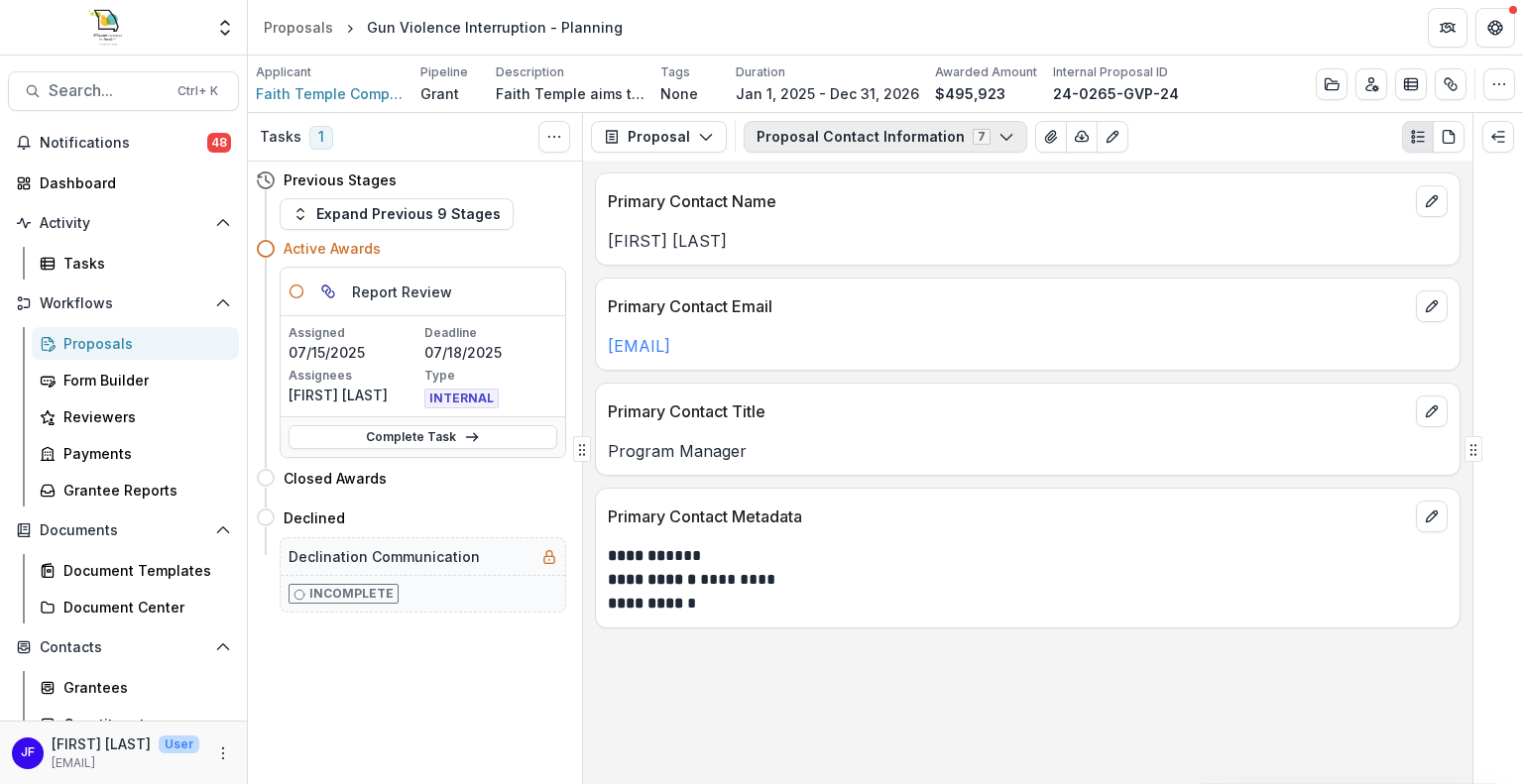 click on "Proposal Contact Information 7" at bounding box center (885, 137) 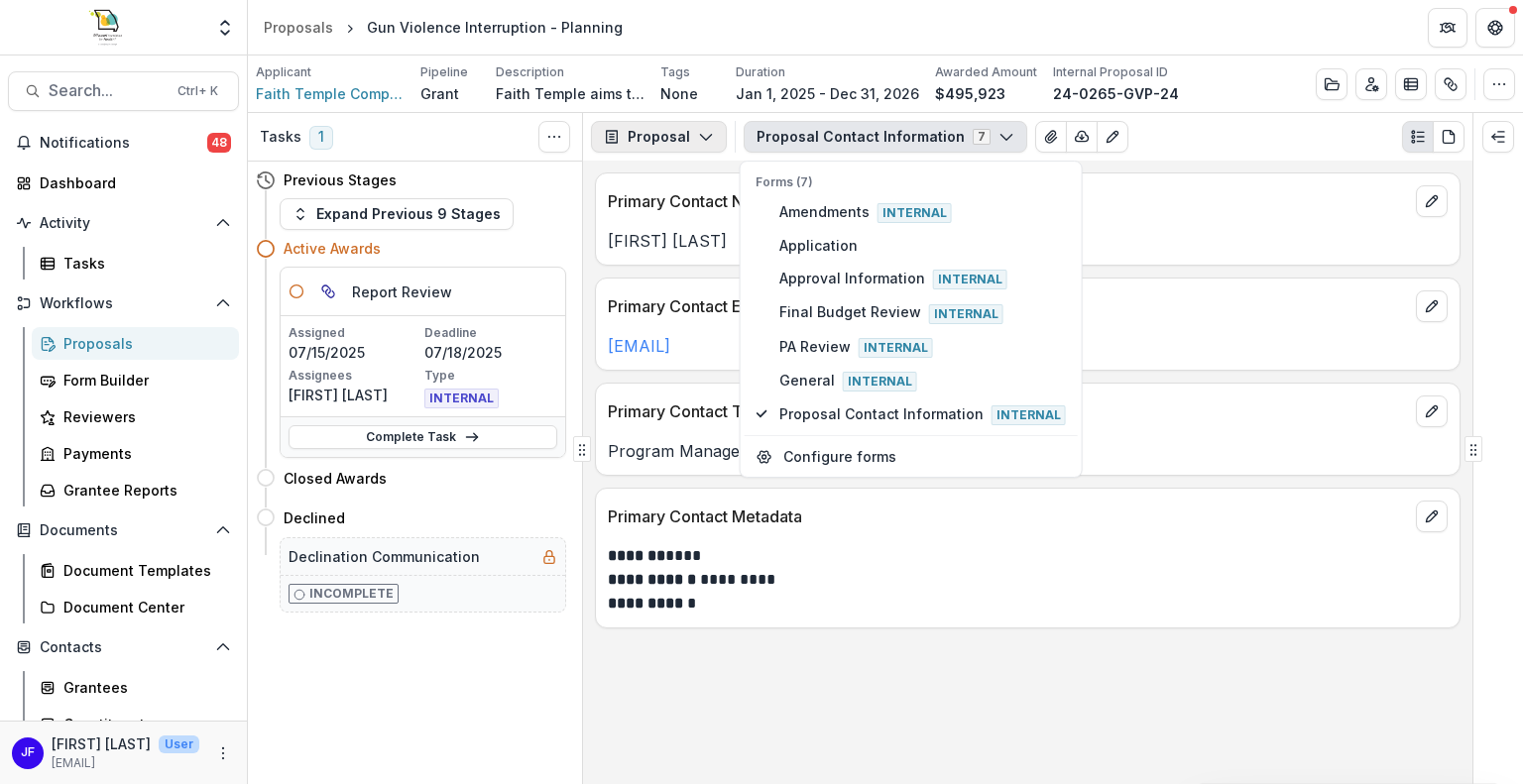 click on "Proposal" at bounding box center (658, 137) 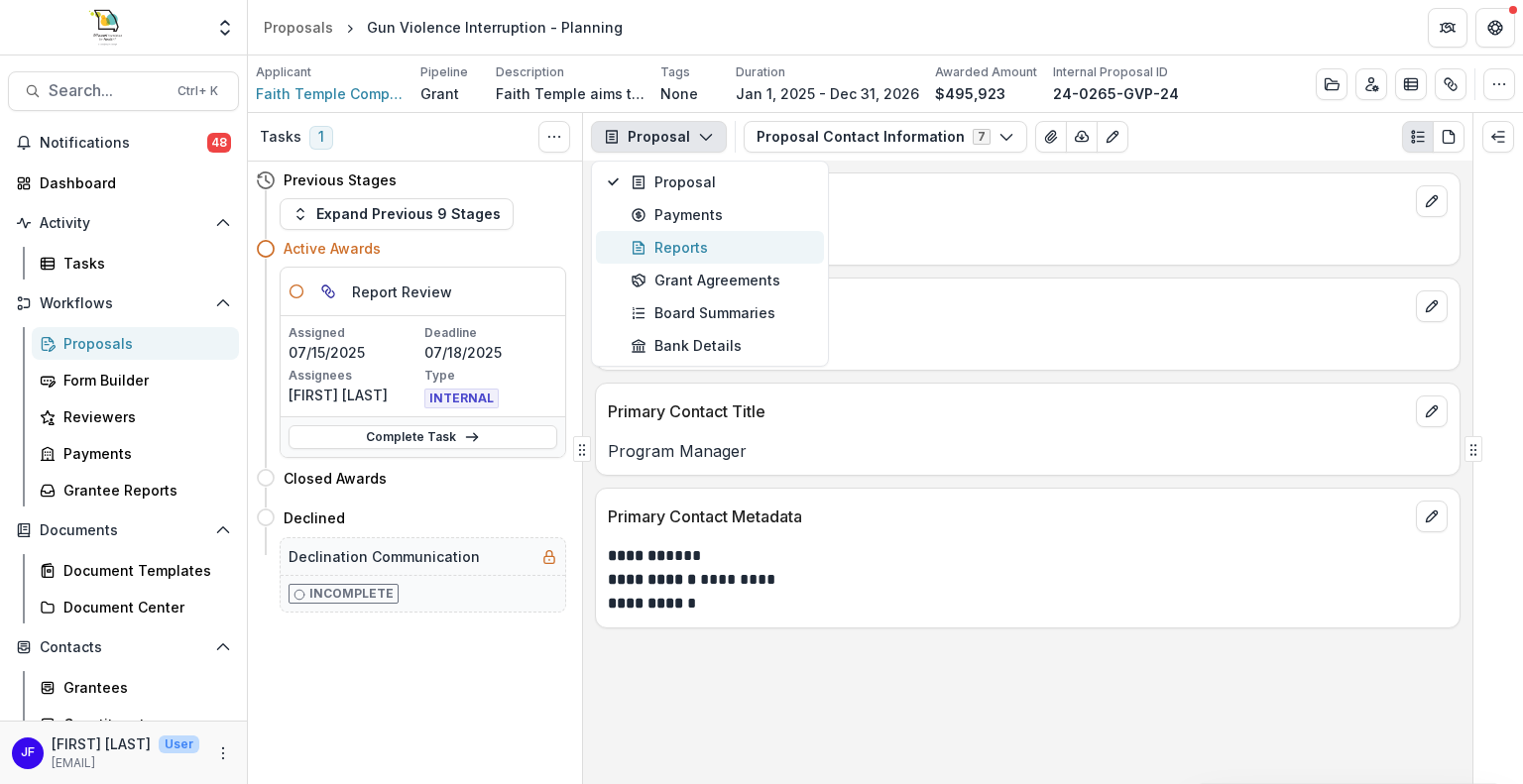 click on "Reports" at bounding box center (721, 247) 